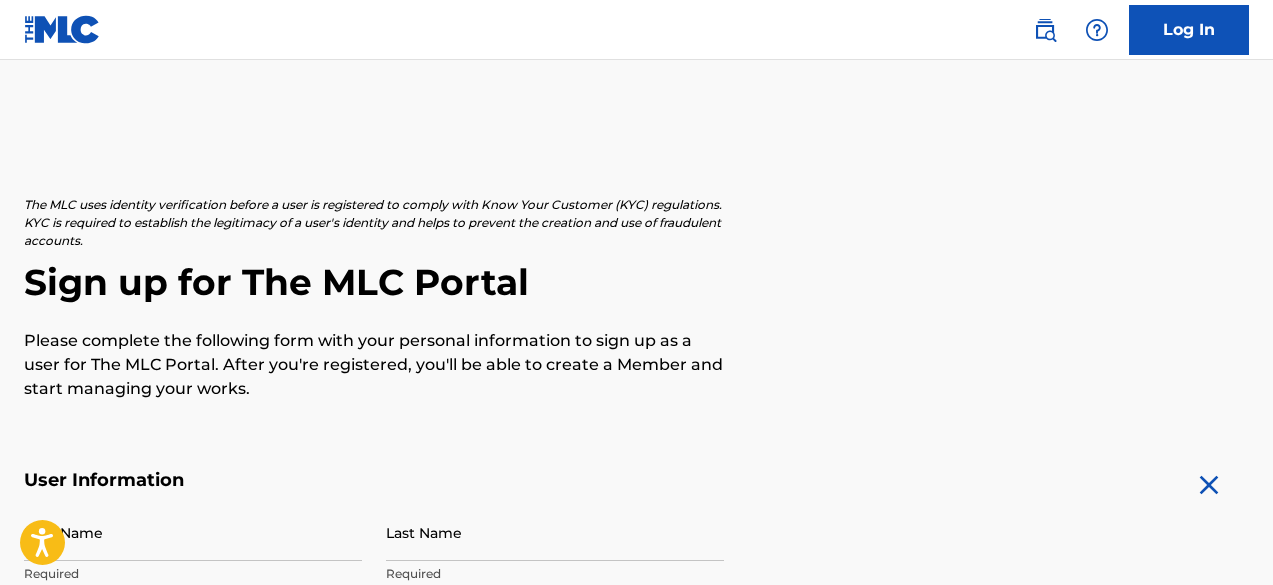 scroll, scrollTop: 0, scrollLeft: 0, axis: both 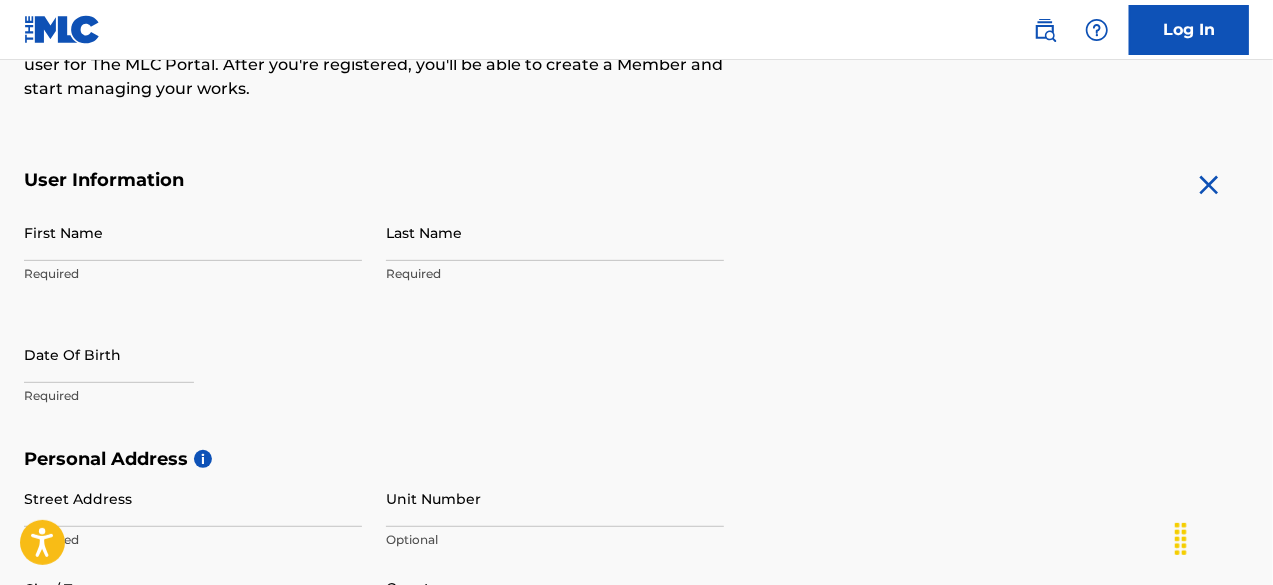click on "First Name" at bounding box center (193, 232) 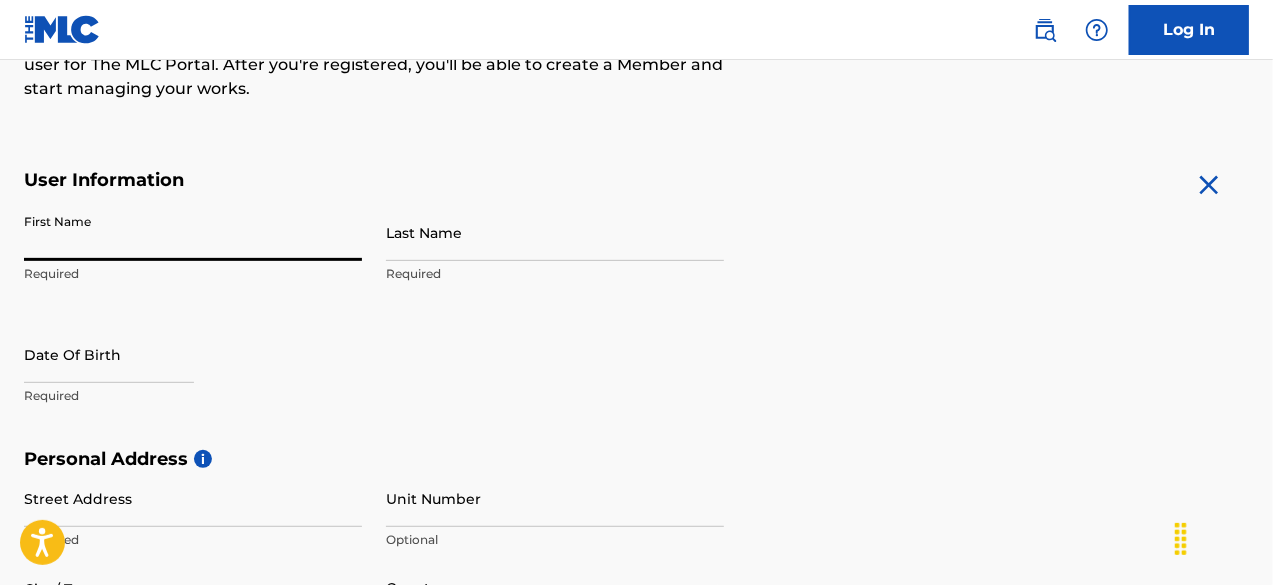 type on "[FIRST]" 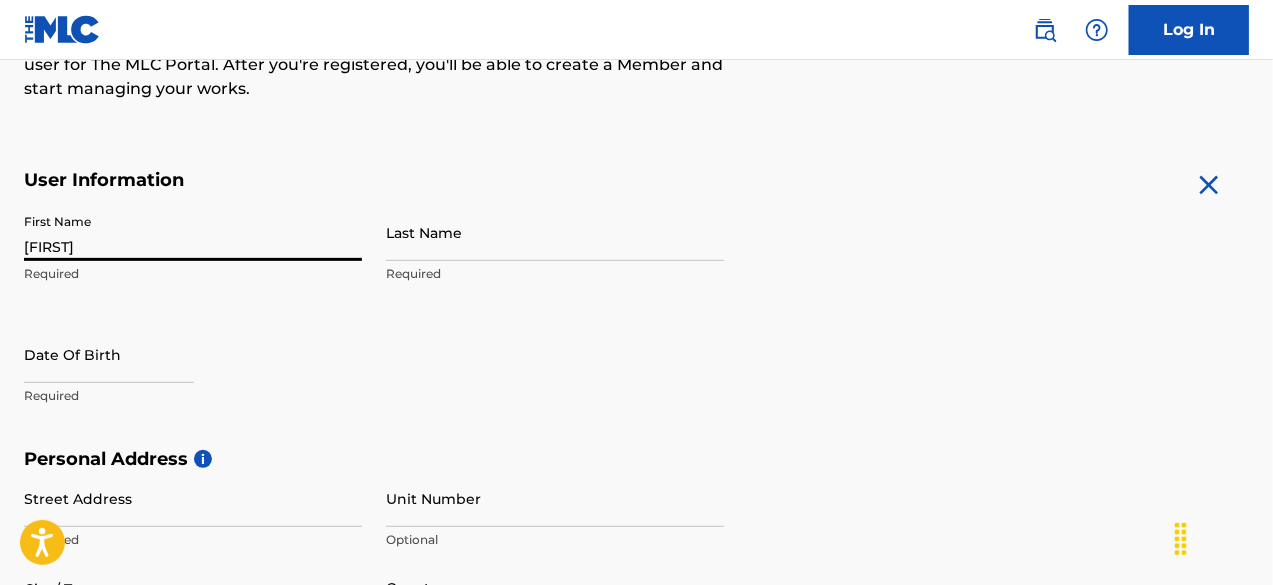 type on "[LAST]" 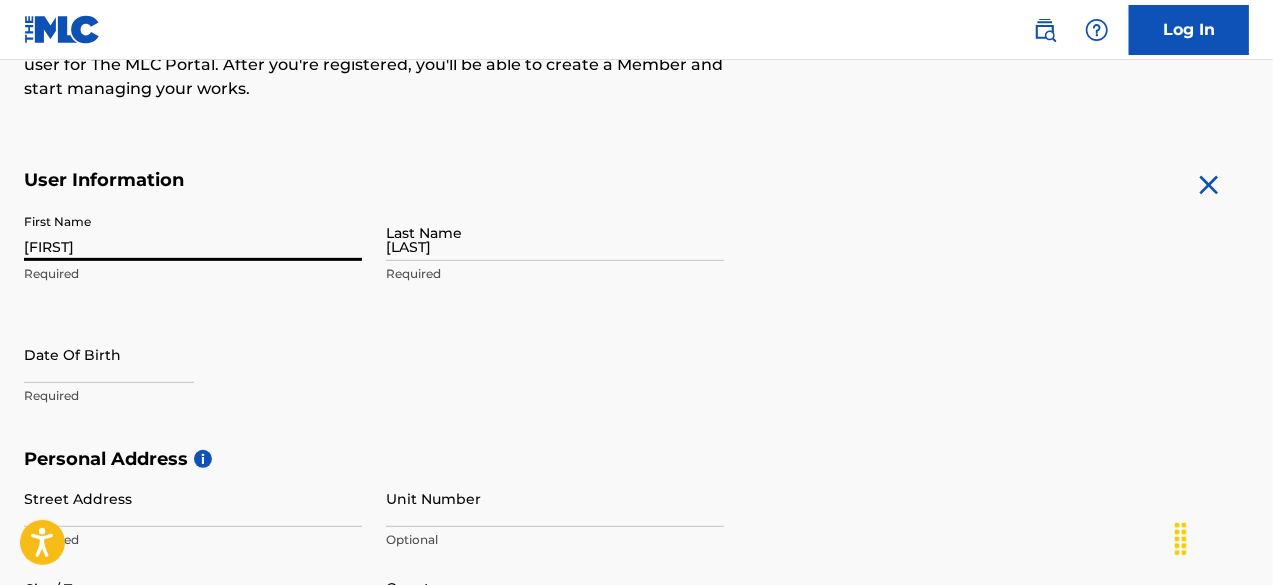 type on "[NUMBER] [STREET], [UNIT]" 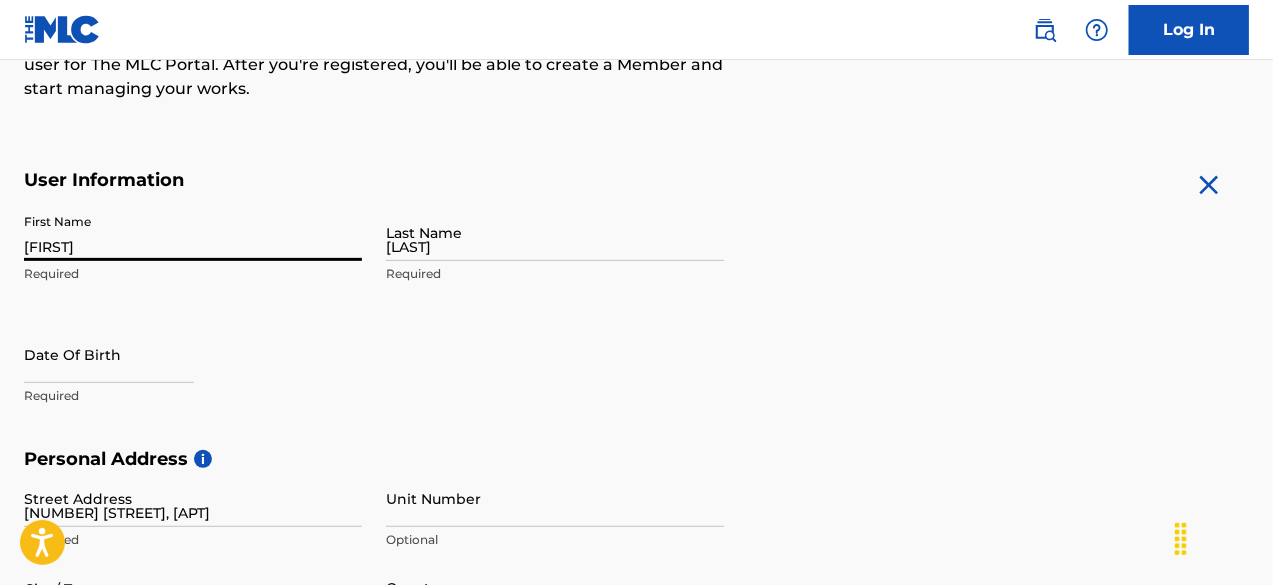 type on "[CITY]" 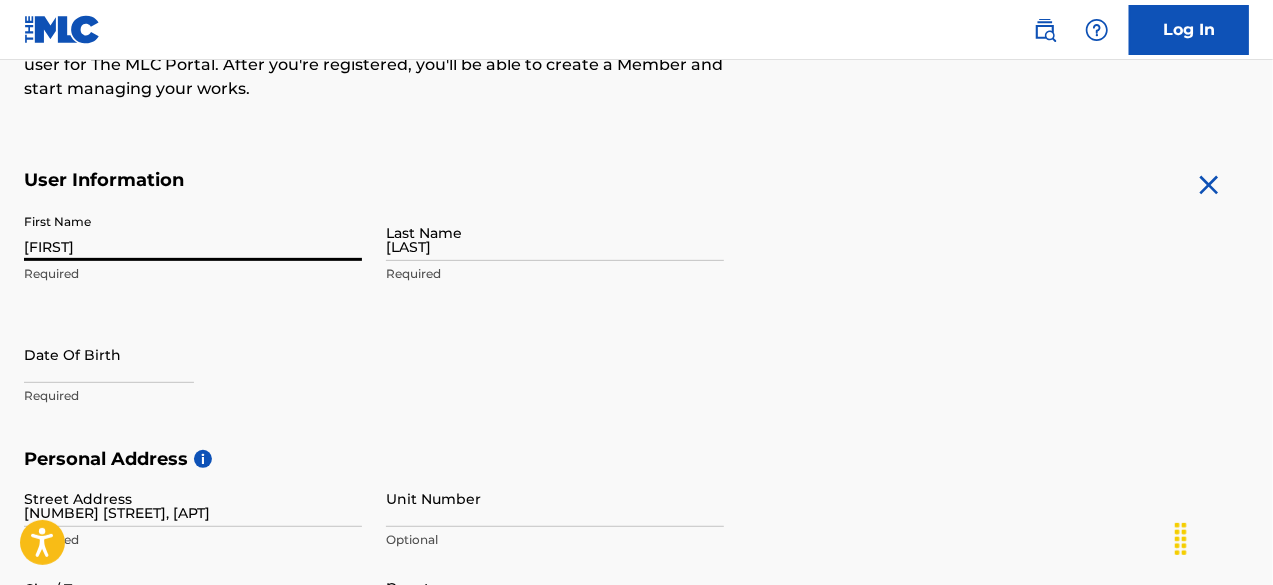 type on "NJ" 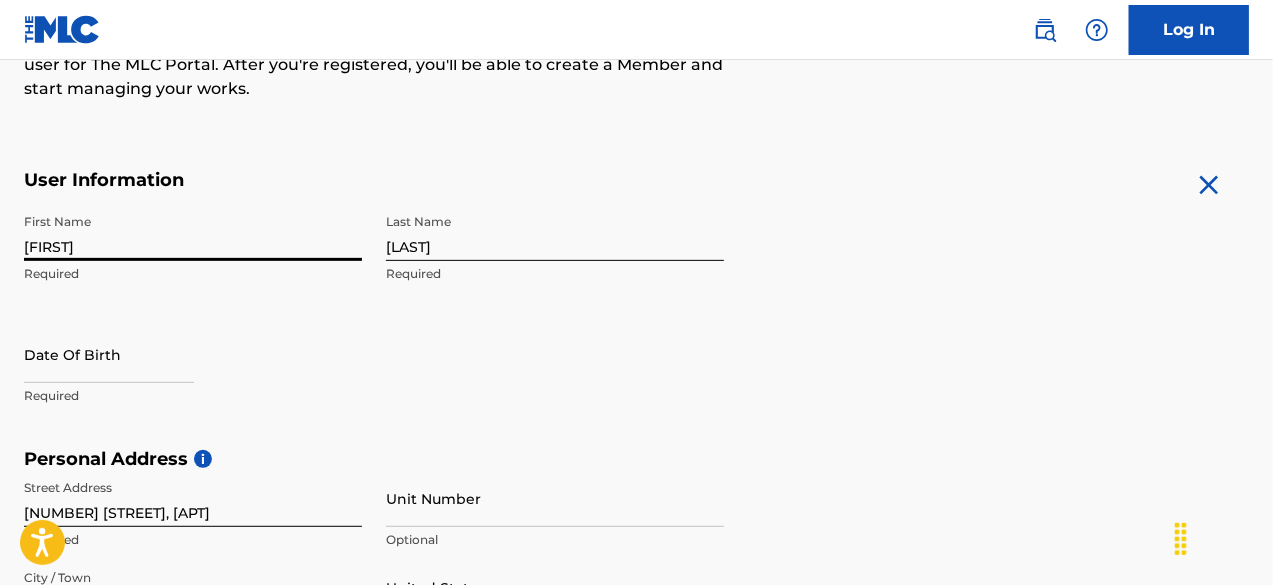 scroll, scrollTop: 850, scrollLeft: 0, axis: vertical 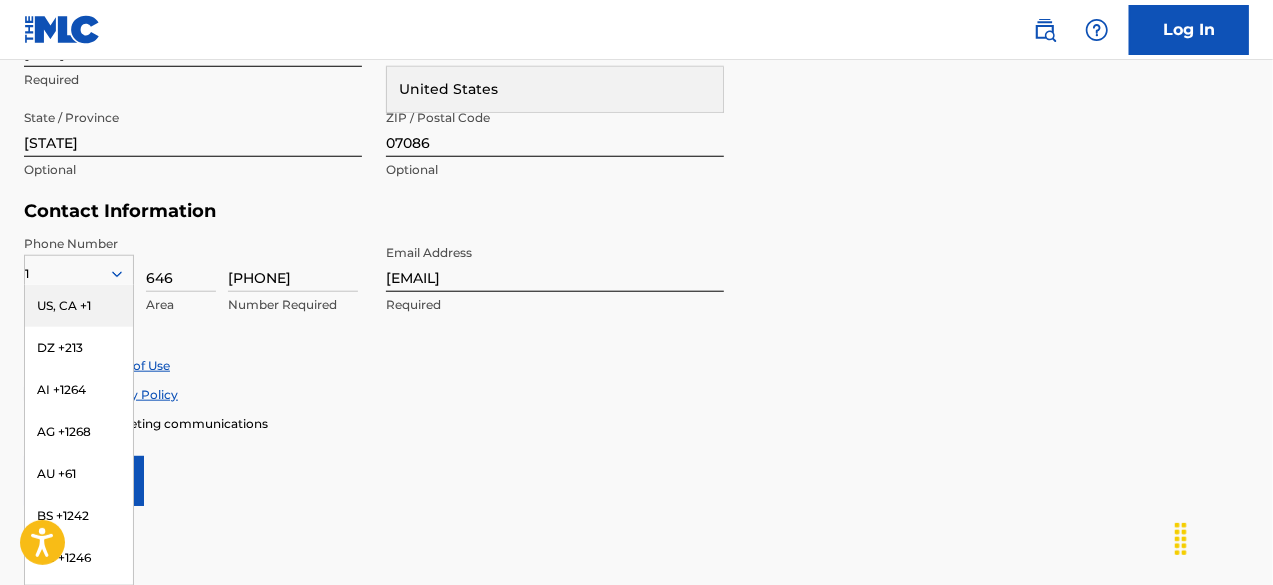 click on "US, CA +1" at bounding box center (79, 306) 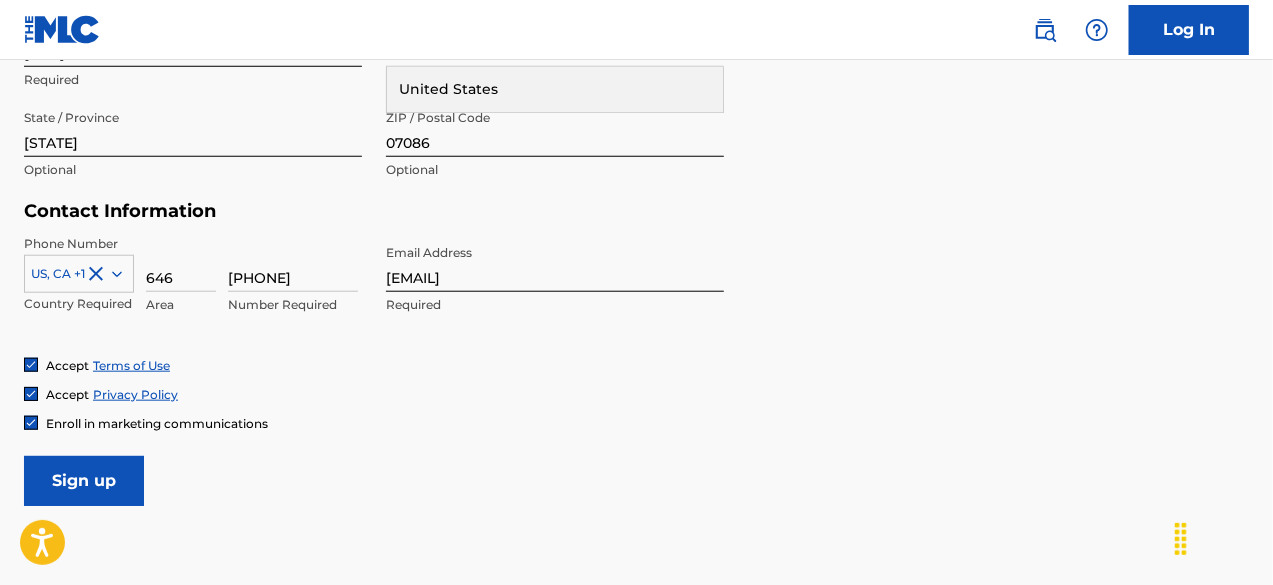click on "Enroll in marketing communications" at bounding box center (636, 423) 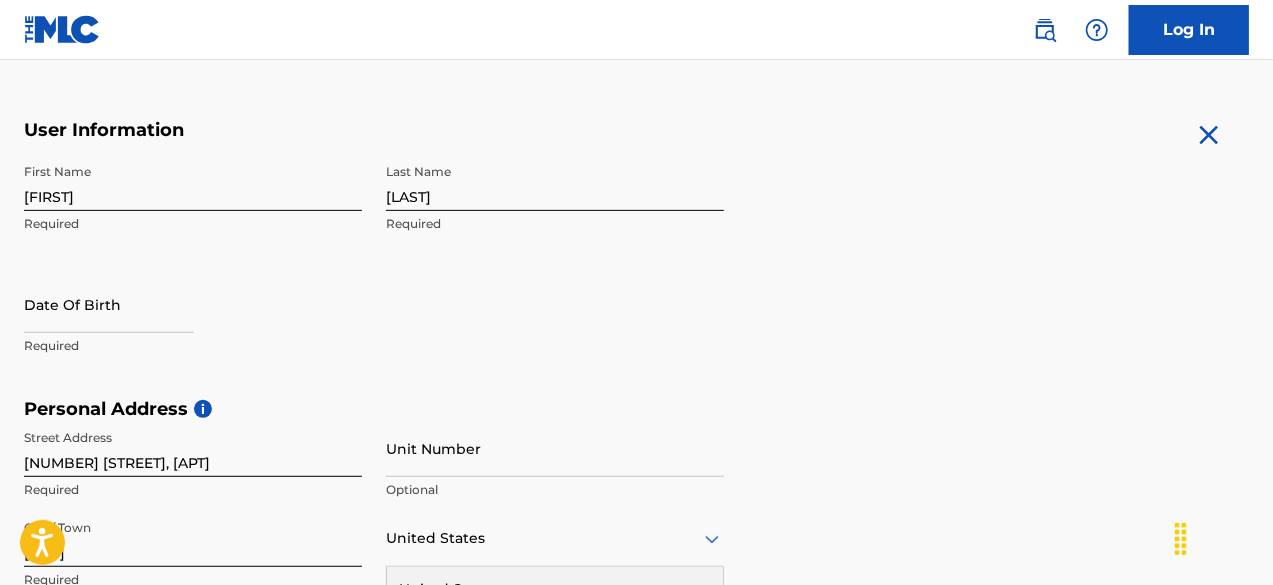 scroll, scrollTop: 350, scrollLeft: 0, axis: vertical 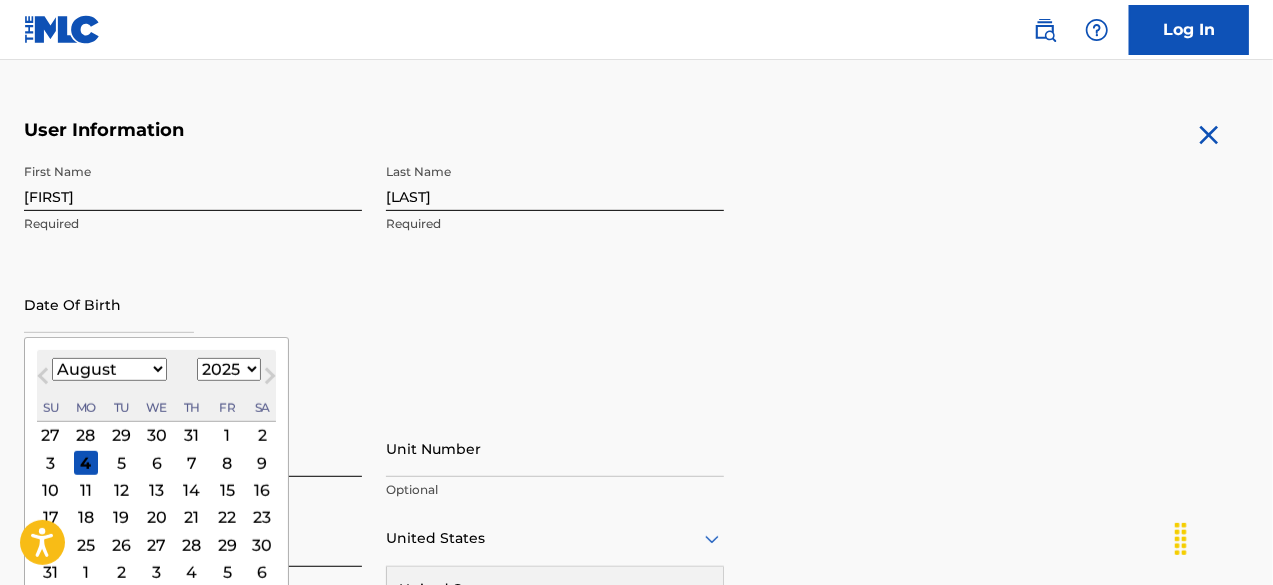 click on "January February March April May June July August September October November December" at bounding box center (109, 369) 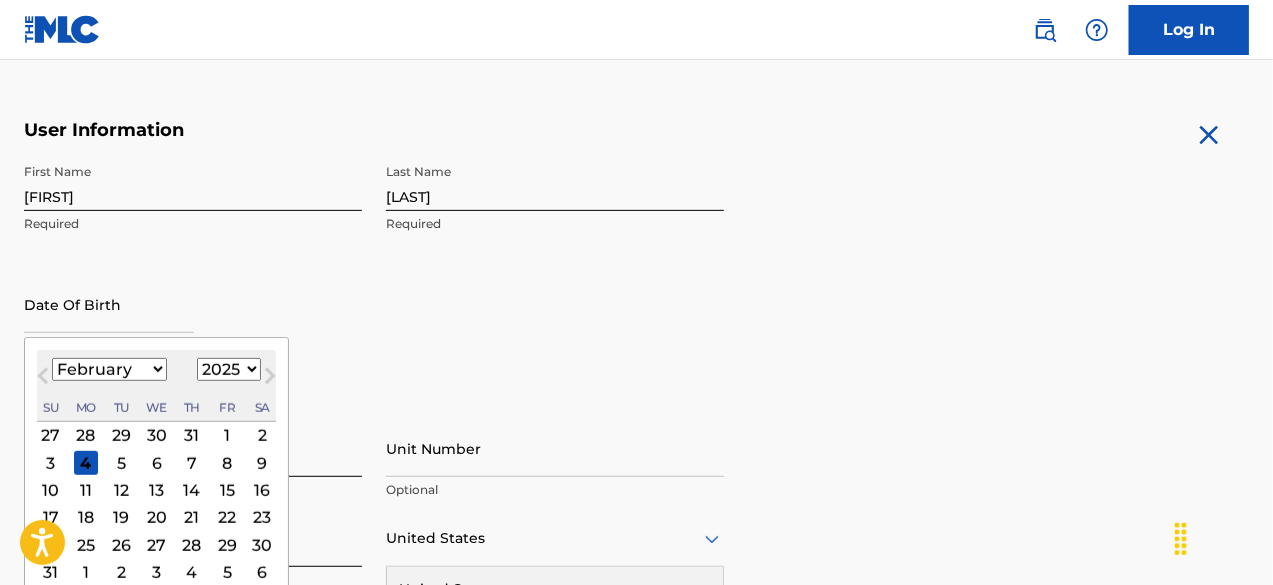 click on "January February March April May June July August September October November December" at bounding box center [109, 369] 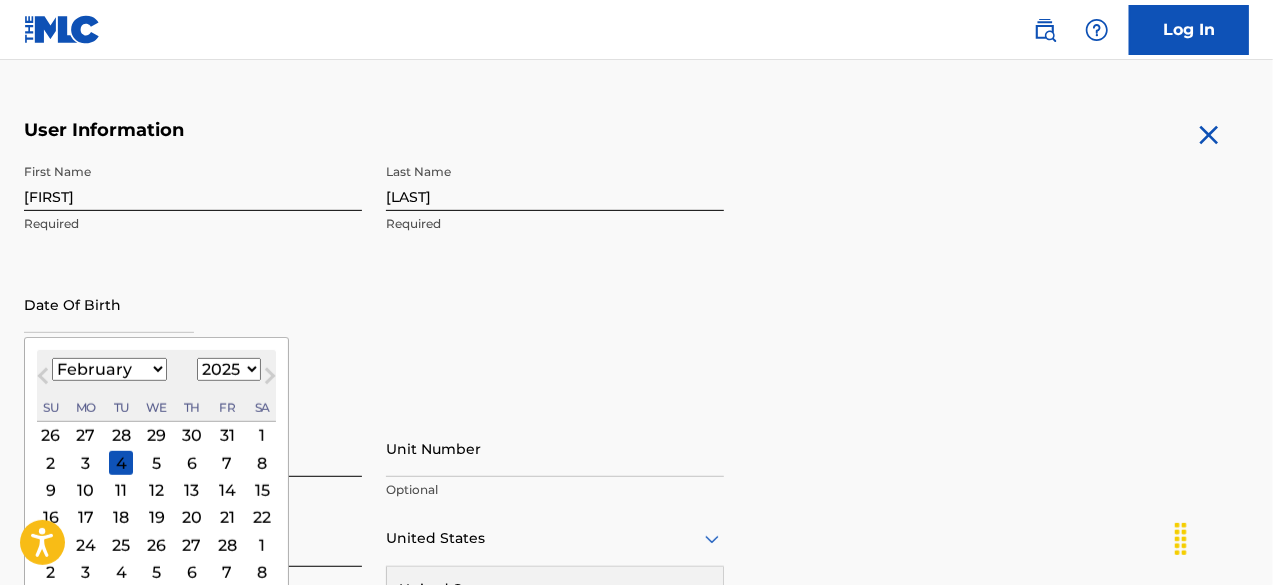 click on "1899 1900 1901 1902 1903 1904 1905 1906 1907 1908 1909 1910 1911 1912 1913 1914 1915 1916 1917 1918 1919 1920 1921 1922 1923 1924 1925 1926 1927 1928 1929 1930 1931 1932 1933 1934 1935 1936 1937 1938 1939 1940 1941 1942 1943 1944 1945 1946 1947 1948 1949 1950 1951 1952 1953 1954 1955 1956 1957 1958 1959 1960 1961 1962 1963 1964 1965 1966 1967 1968 1969 1970 1971 1972 1973 1974 1975 1976 1977 1978 1979 1980 1981 1982 1983 1984 1985 1986 1987 1988 1989 1990 1991 1992 1993 1994 1995 1996 1997 1998 1999 2000 2001 2002 2003 2004 2005 2006 2007 2008 2009 2010 2011 2012 2013 2014 2015 2016 2017 2018 2019 2020 2021 2022 2023 2024 2025 2026 2027 2028 2029 2030 2031 2032 2033 2034 2035 2036 2037 2038 2039 2040 2041 2042 2043 2044 2045 2046 2047 2048 2049 2050 2051 2052 2053 2054 2055 2056 2057 2058 2059 2060 2061 2062 2063 2064 2065 2066 2067 2068 2069 2070 2071 2072 2073 2074 2075 2076 2077 2078 2079 2080 2081 2082 2083 2084 2085 2086 2087 2088 2089 2090 2091 2092 2093 2094 2095 2096 2097 2098 2099 2100" at bounding box center (229, 369) 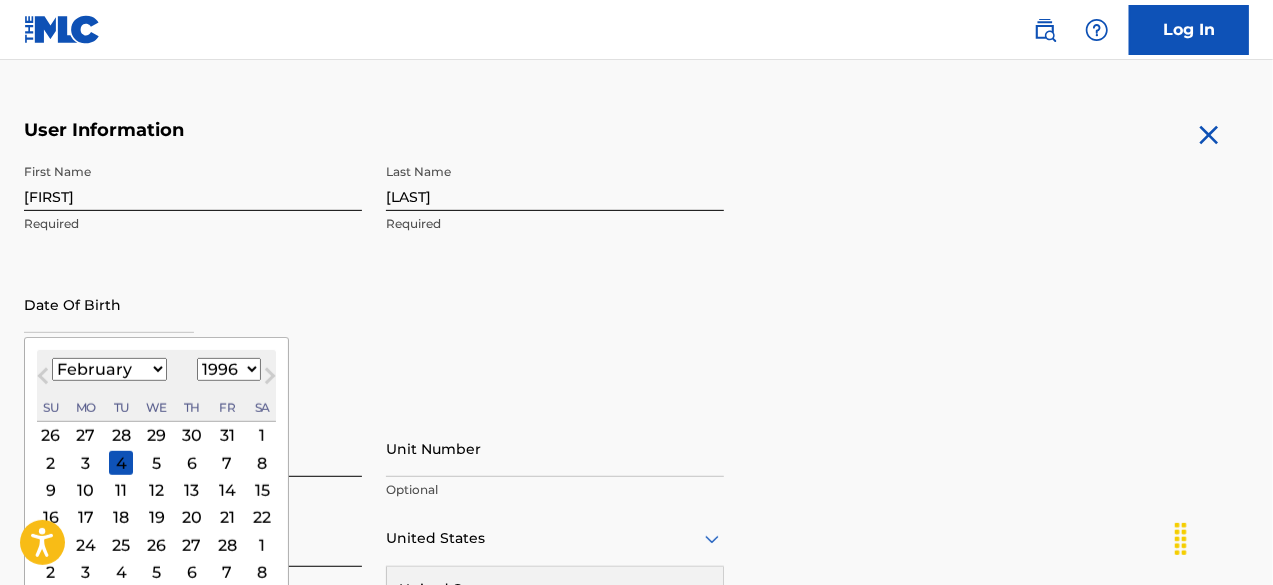 click on "1899 1900 1901 1902 1903 1904 1905 1906 1907 1908 1909 1910 1911 1912 1913 1914 1915 1916 1917 1918 1919 1920 1921 1922 1923 1924 1925 1926 1927 1928 1929 1930 1931 1932 1933 1934 1935 1936 1937 1938 1939 1940 1941 1942 1943 1944 1945 1946 1947 1948 1949 1950 1951 1952 1953 1954 1955 1956 1957 1958 1959 1960 1961 1962 1963 1964 1965 1966 1967 1968 1969 1970 1971 1972 1973 1974 1975 1976 1977 1978 1979 1980 1981 1982 1983 1984 1985 1986 1987 1988 1989 1990 1991 1992 1993 1994 1995 1996 1997 1998 1999 2000 2001 2002 2003 2004 2005 2006 2007 2008 2009 2010 2011 2012 2013 2014 2015 2016 2017 2018 2019 2020 2021 2022 2023 2024 2025 2026 2027 2028 2029 2030 2031 2032 2033 2034 2035 2036 2037 2038 2039 2040 2041 2042 2043 2044 2045 2046 2047 2048 2049 2050 2051 2052 2053 2054 2055 2056 2057 2058 2059 2060 2061 2062 2063 2064 2065 2066 2067 2068 2069 2070 2071 2072 2073 2074 2075 2076 2077 2078 2079 2080 2081 2082 2083 2084 2085 2086 2087 2088 2089 2090 2091 2092 2093 2094 2095 2096 2097 2098 2099 2100" at bounding box center [229, 369] 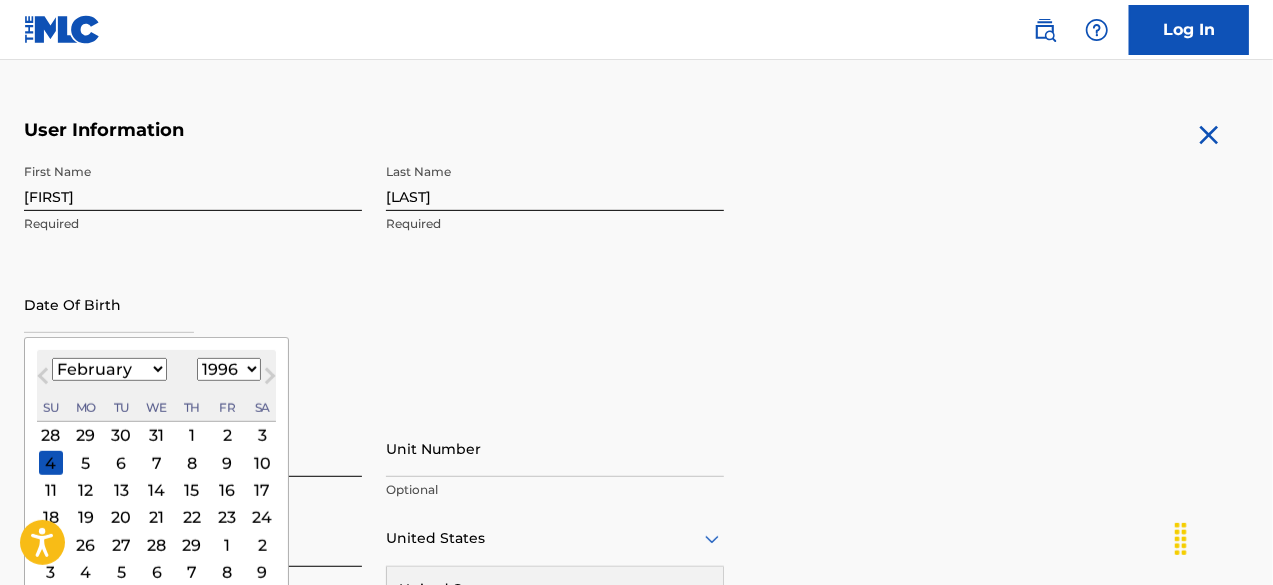 scroll, scrollTop: 450, scrollLeft: 0, axis: vertical 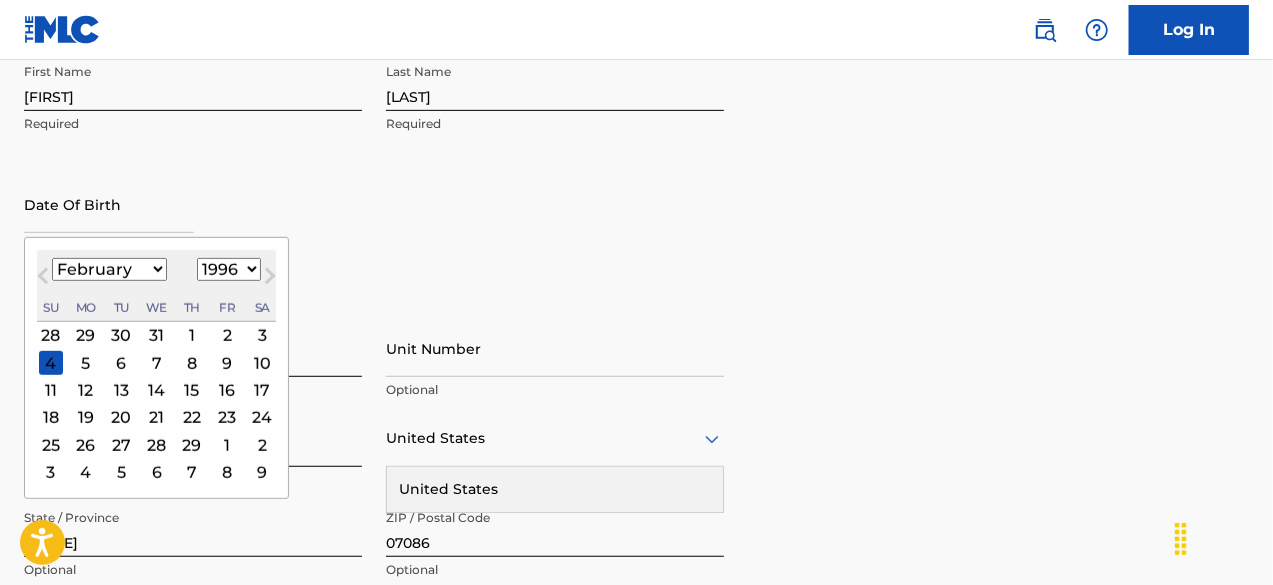 click on "29" at bounding box center [192, 445] 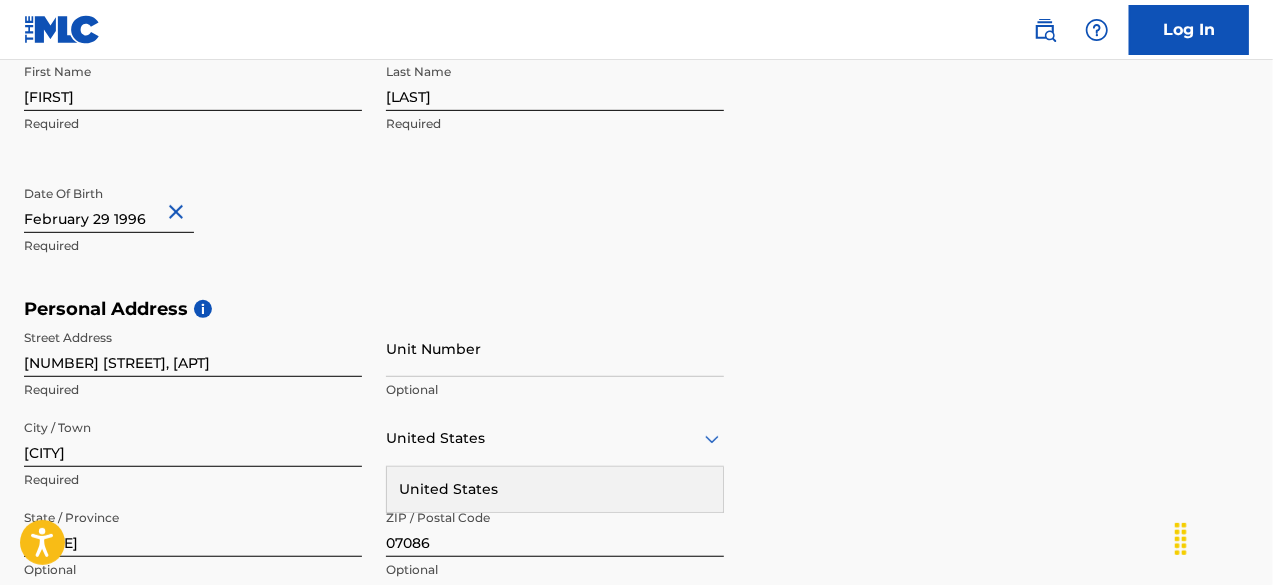click on "Personal Address i" at bounding box center [636, 309] 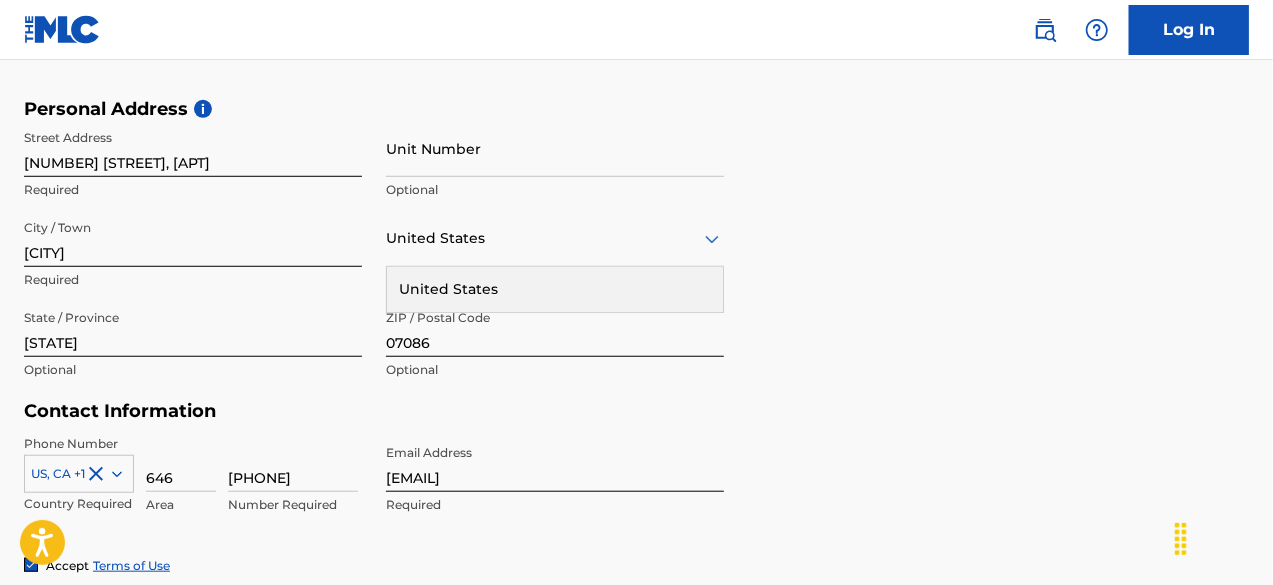 scroll, scrollTop: 850, scrollLeft: 0, axis: vertical 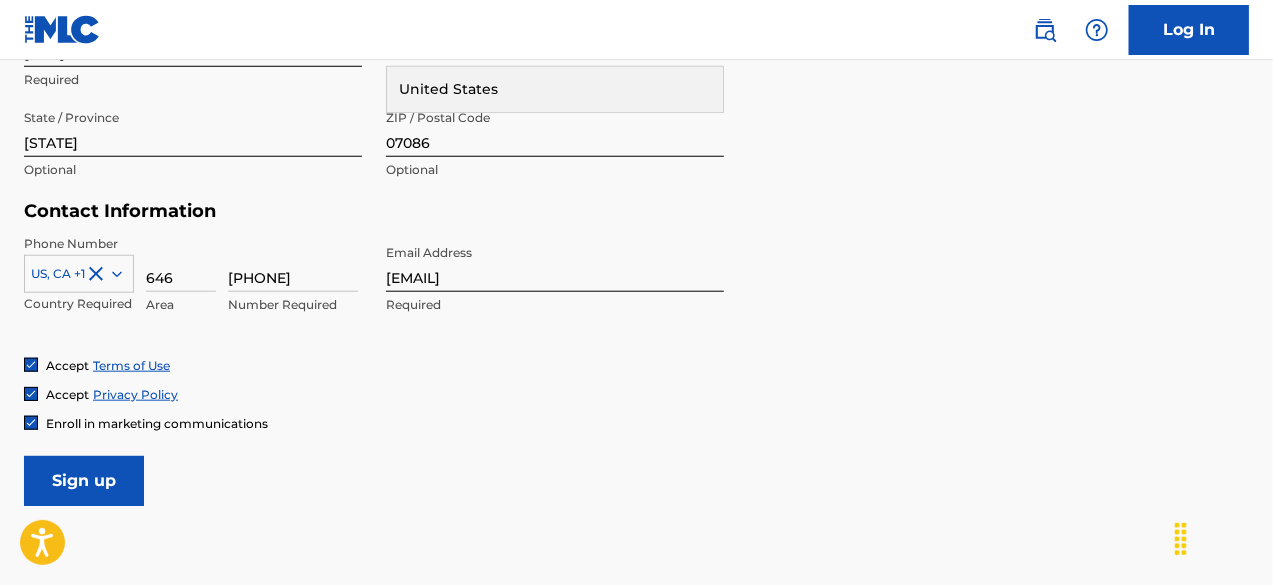 click at bounding box center [31, 423] 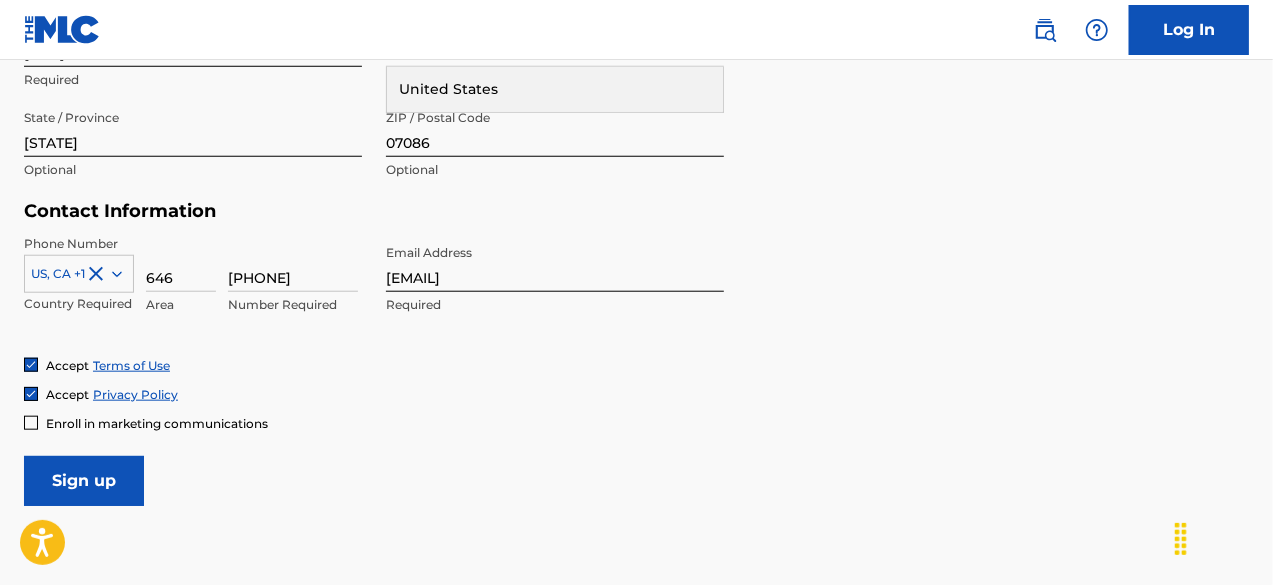 click on "Sign up" at bounding box center (84, 481) 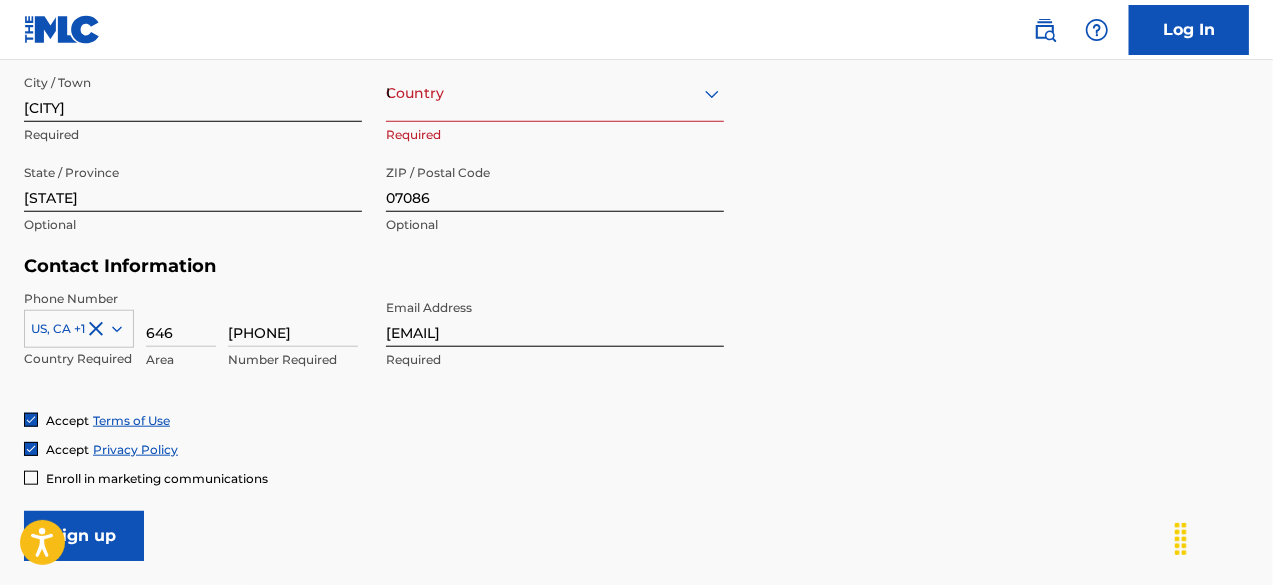 scroll, scrollTop: 750, scrollLeft: 0, axis: vertical 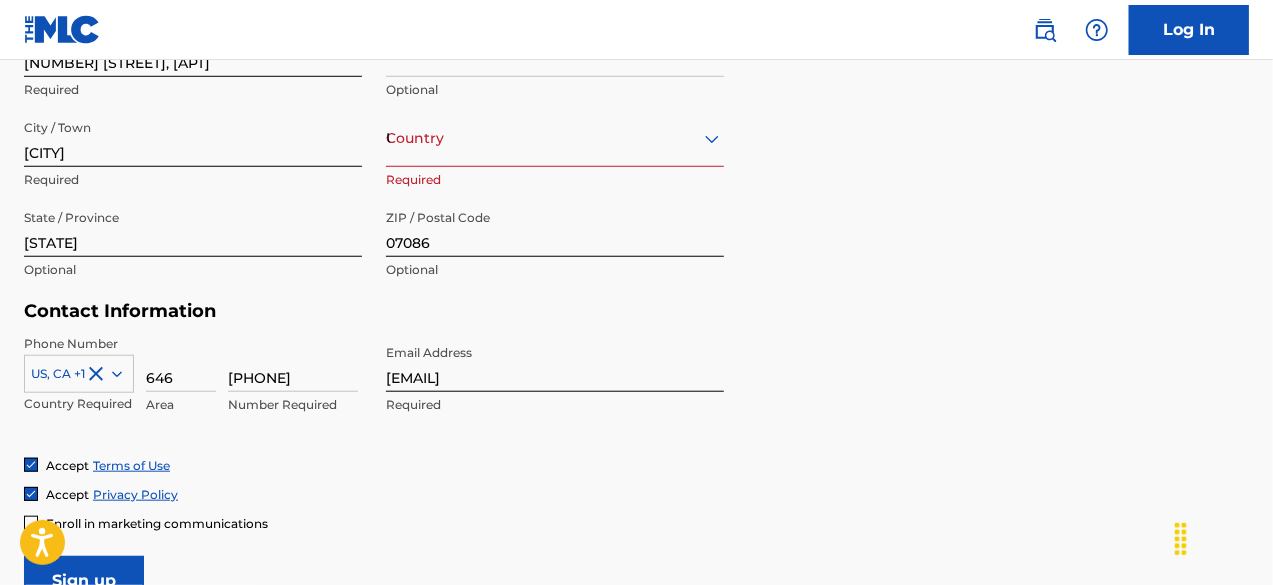 click on "Country United States" at bounding box center [555, 138] 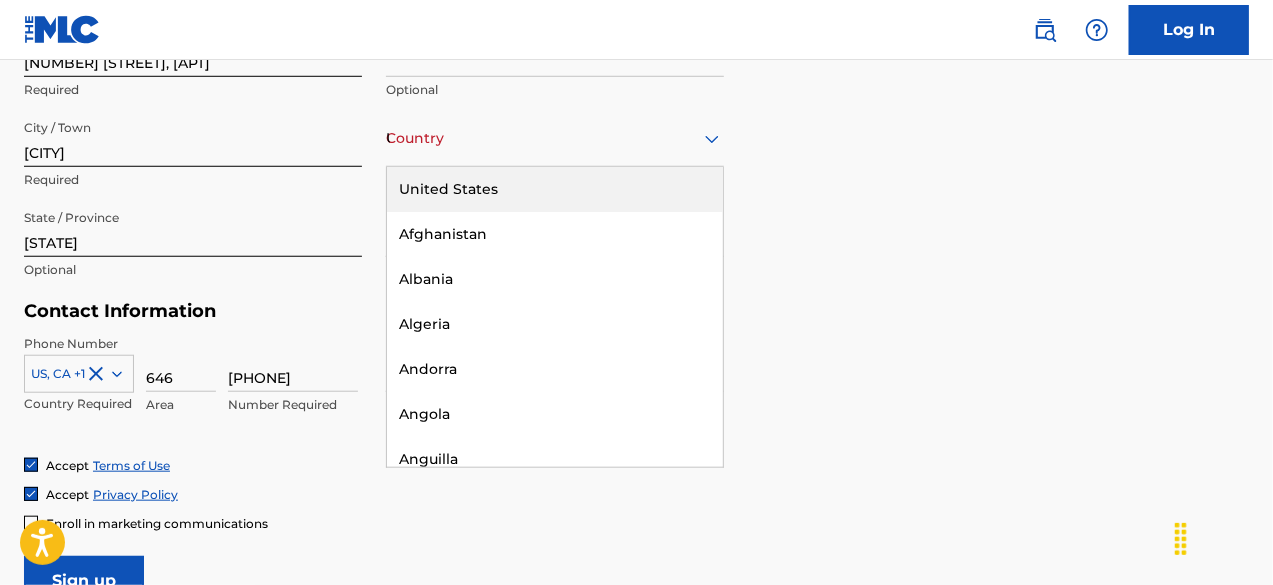click on "United States" at bounding box center [555, 189] 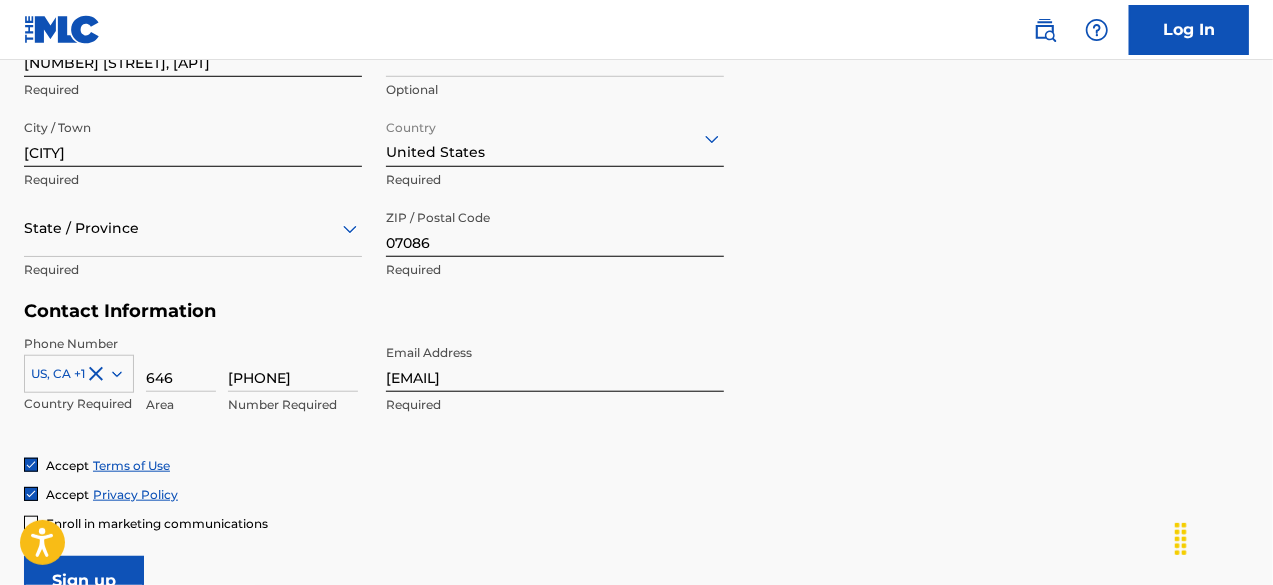 scroll, scrollTop: 850, scrollLeft: 0, axis: vertical 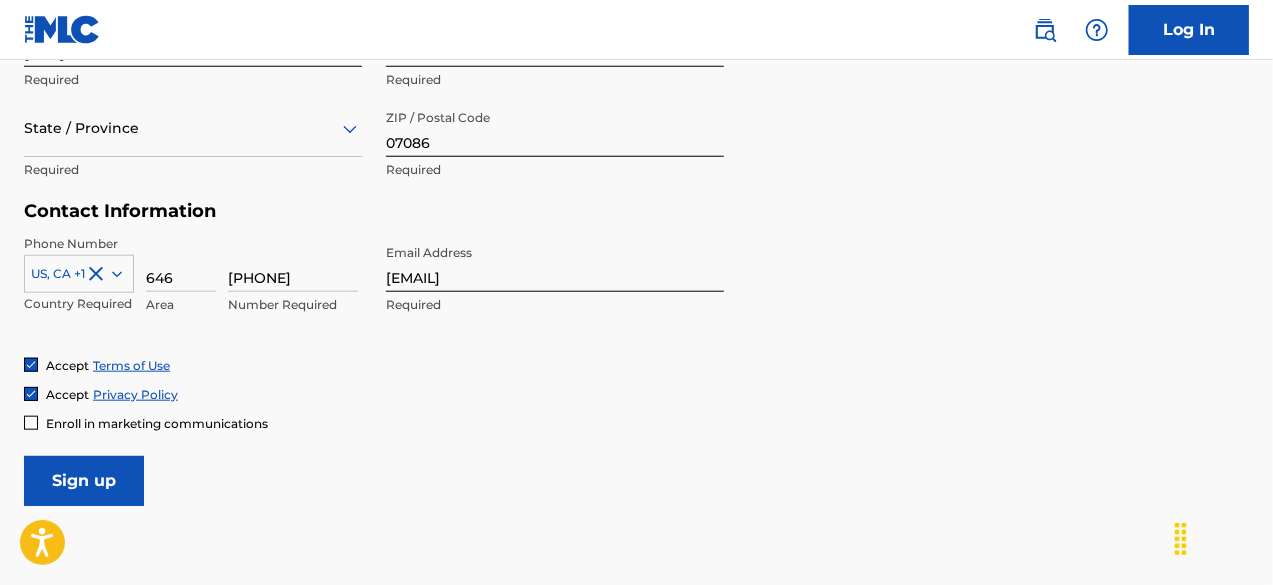 click on "Sign up" at bounding box center (84, 481) 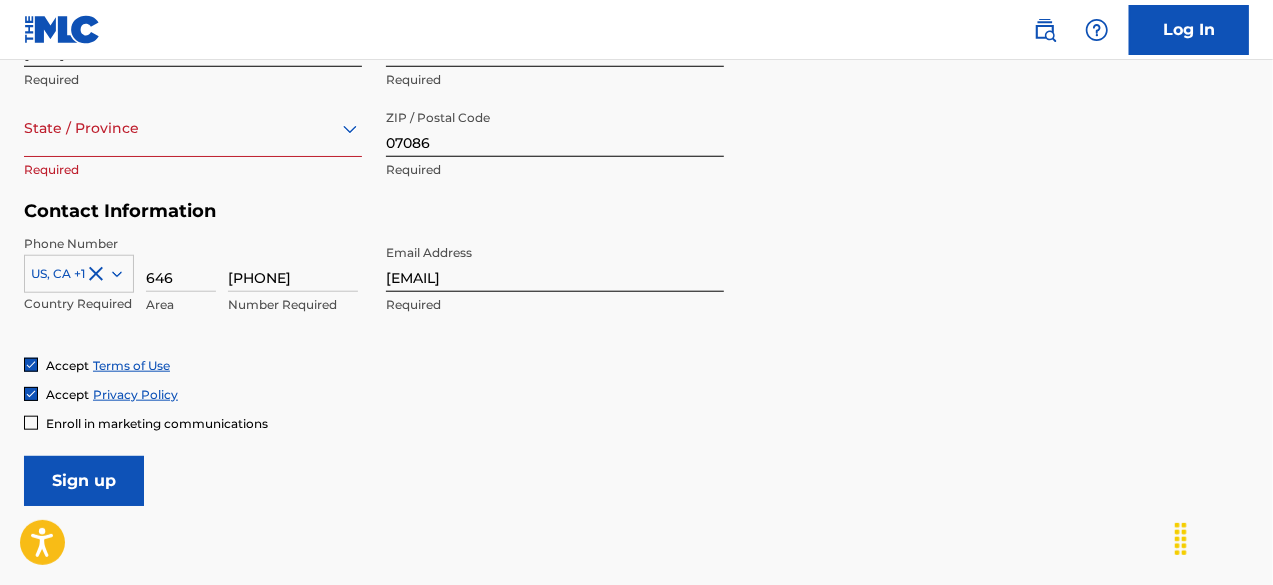 click on "State / Province" at bounding box center (193, 128) 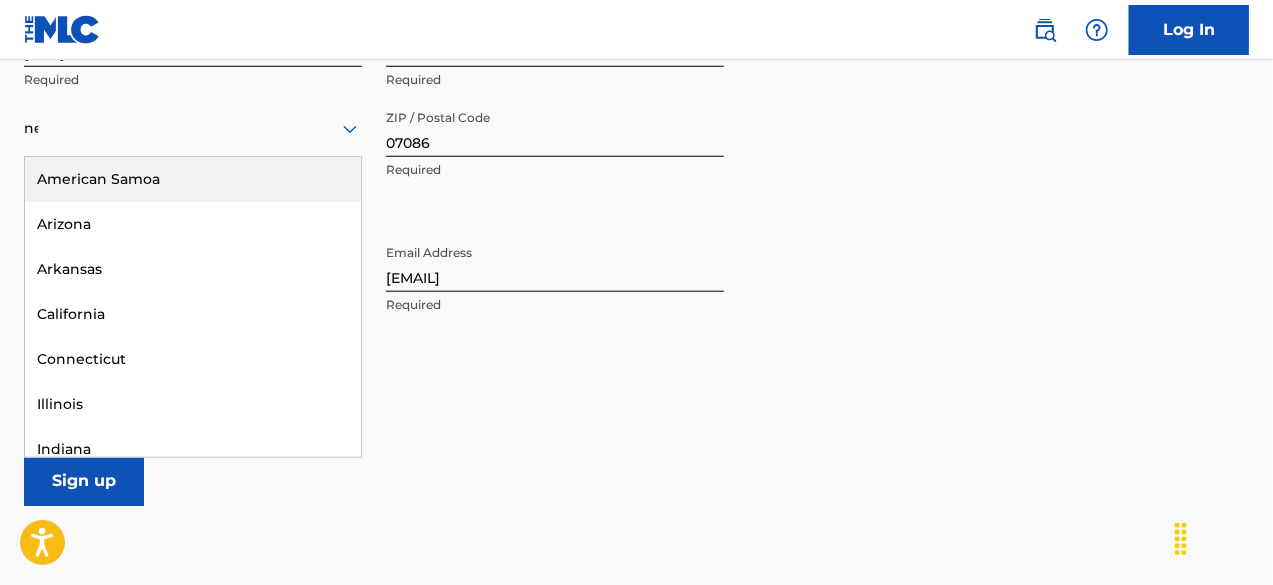 type on "new" 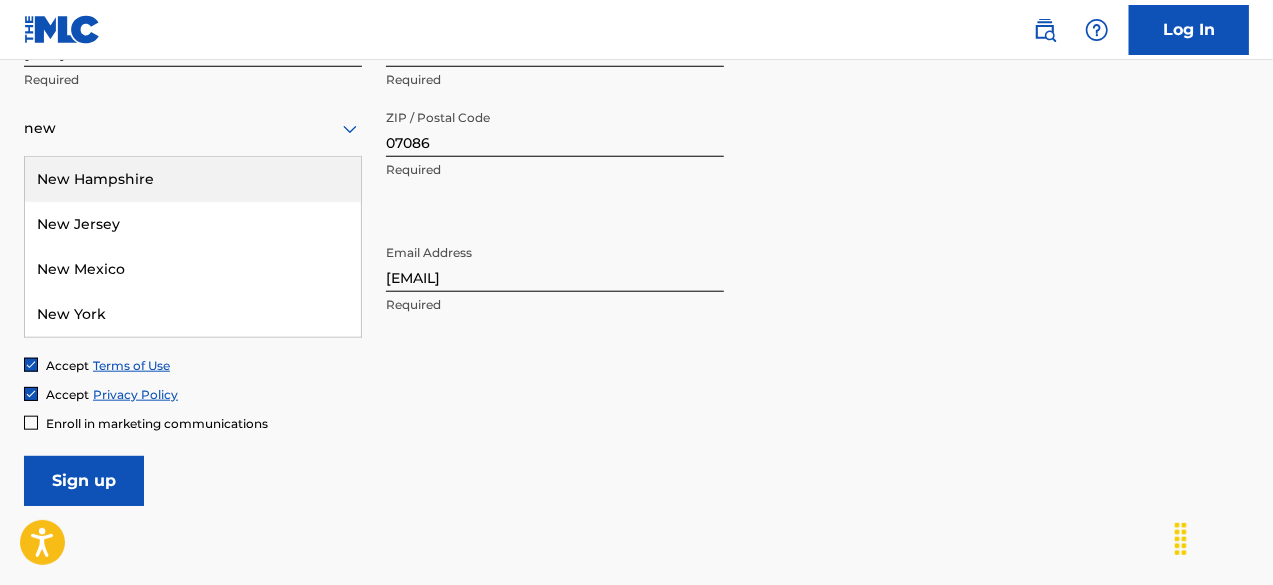 click on "New Hampshire" at bounding box center (193, 179) 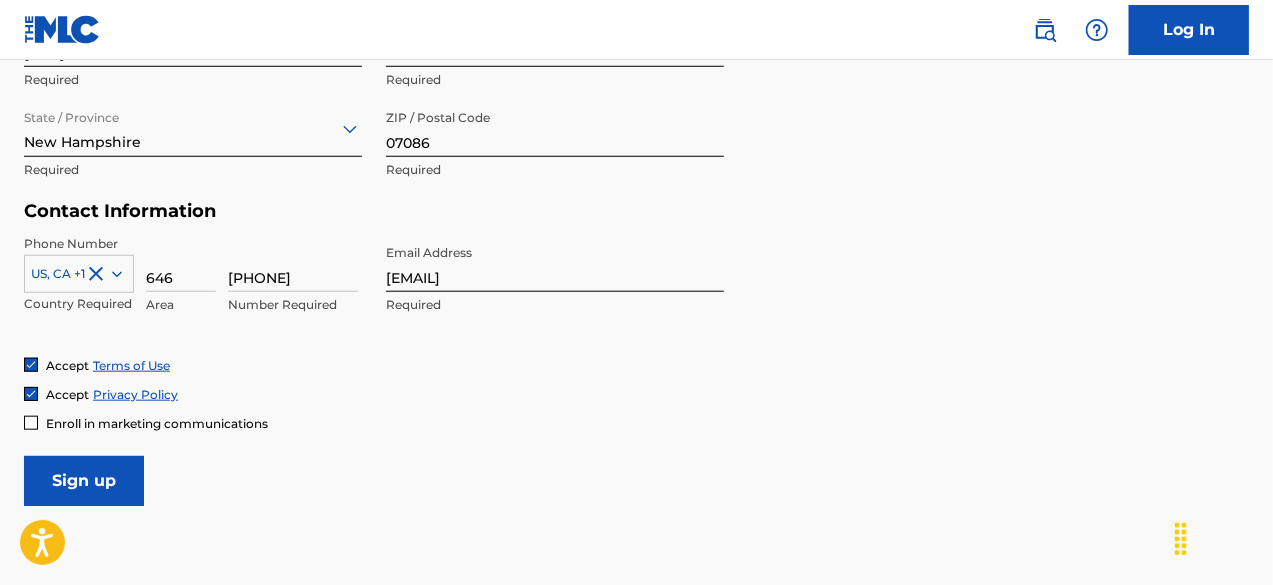 click on "New Hampshire" at bounding box center [193, 128] 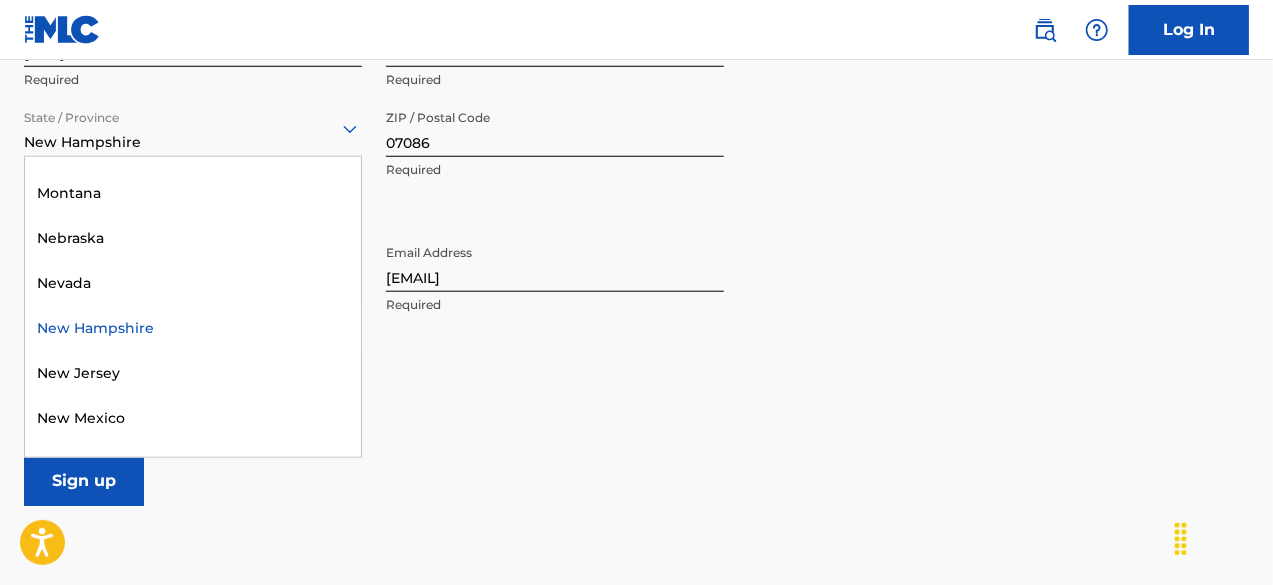 scroll, scrollTop: 1355, scrollLeft: 0, axis: vertical 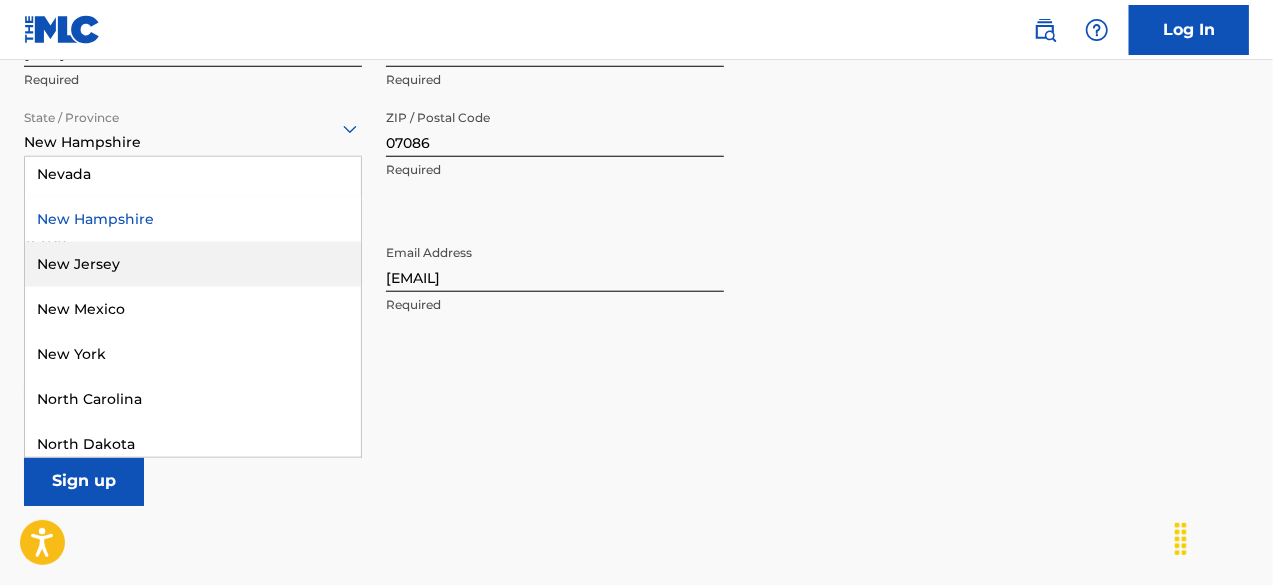 click on "New Jersey" at bounding box center (193, 264) 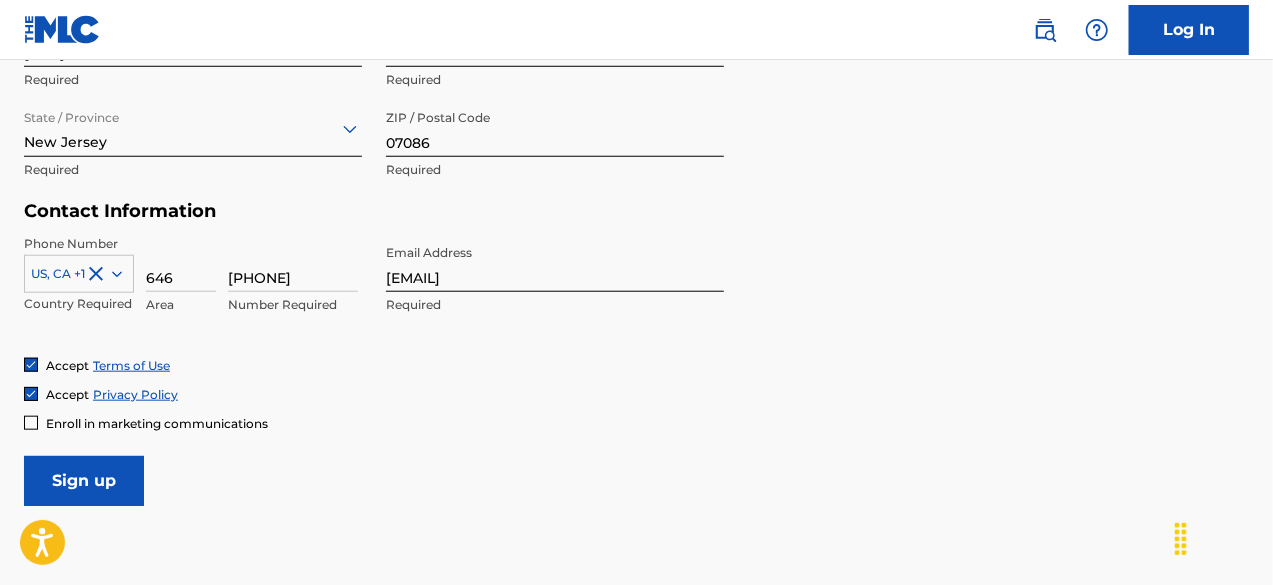 click on "User Information First Name Lalit Required Last Name Sritara Required Date Of Birth Required Personal Address i Street Address 720 Boulevard E, Apt 3E Required Unit Number Optional City / Town Weehawken Required Country United States Required State / Province New Jersey Required ZIP / Postal Code 07086 Required Contact Information Phone Number US, CA +1 Country Required 646 Area 2668267 Number Required Email Address ls5507@nyu.edu Required Accept Terms of Use Accept Privacy Policy Enroll in marketing communications Sign up" at bounding box center [636, 62] 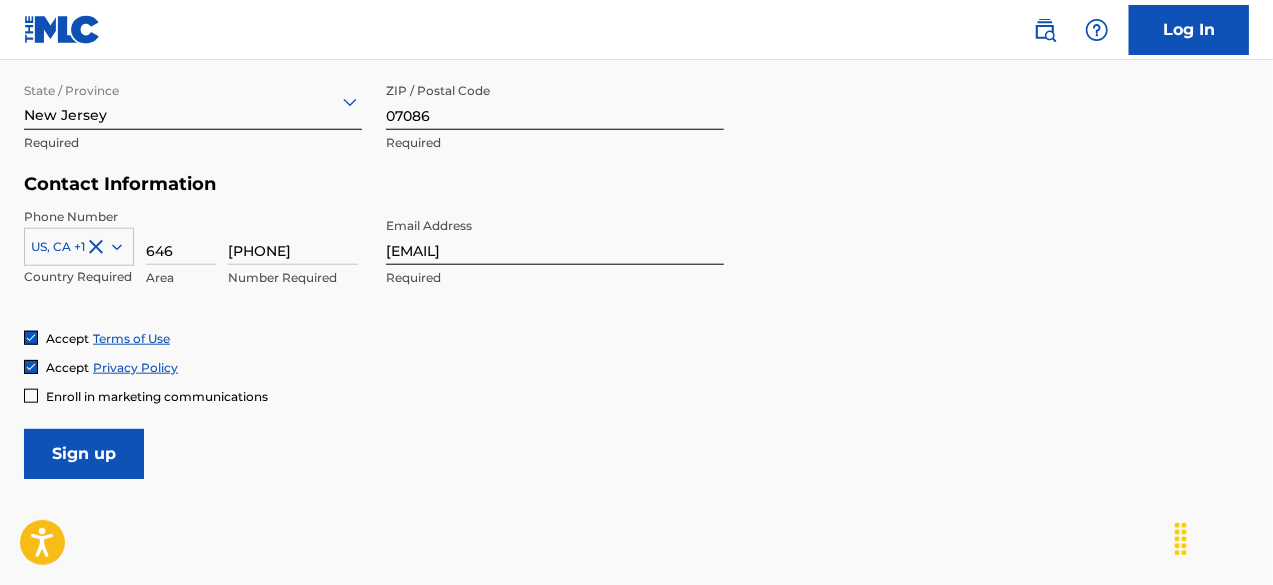 scroll, scrollTop: 978, scrollLeft: 0, axis: vertical 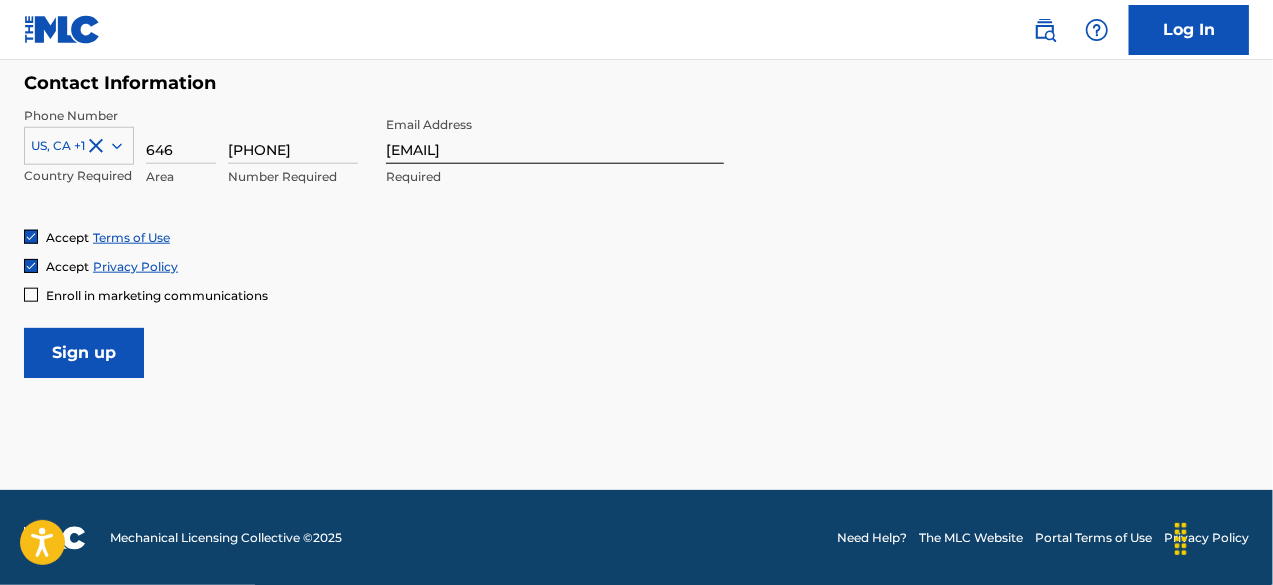 click on "Sign up" at bounding box center (84, 353) 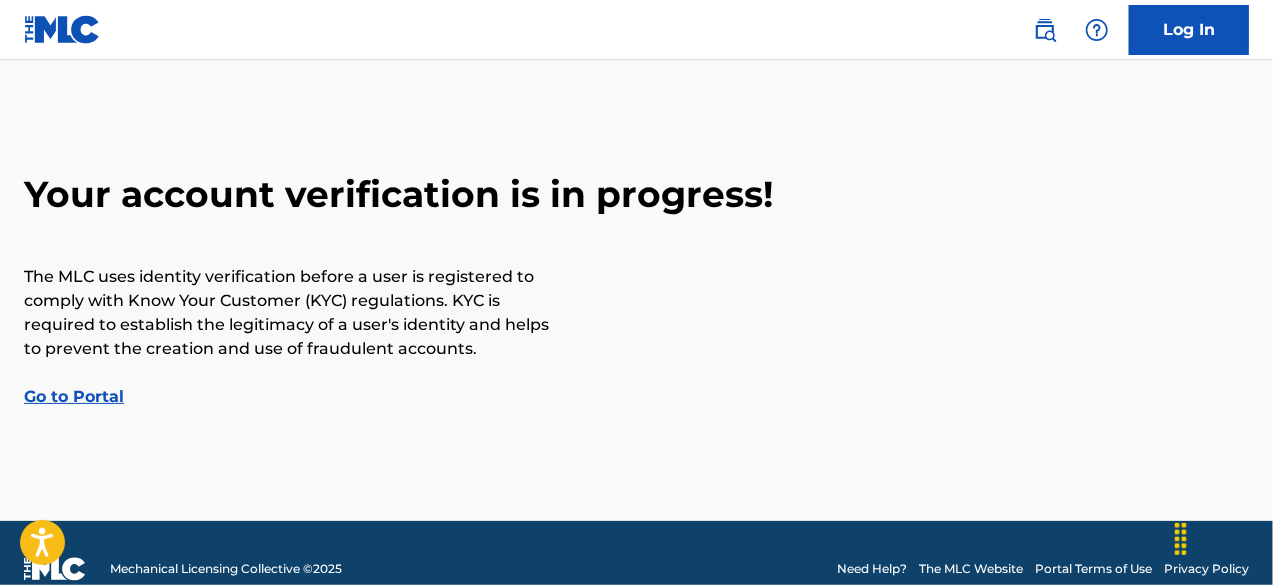 scroll, scrollTop: 66, scrollLeft: 0, axis: vertical 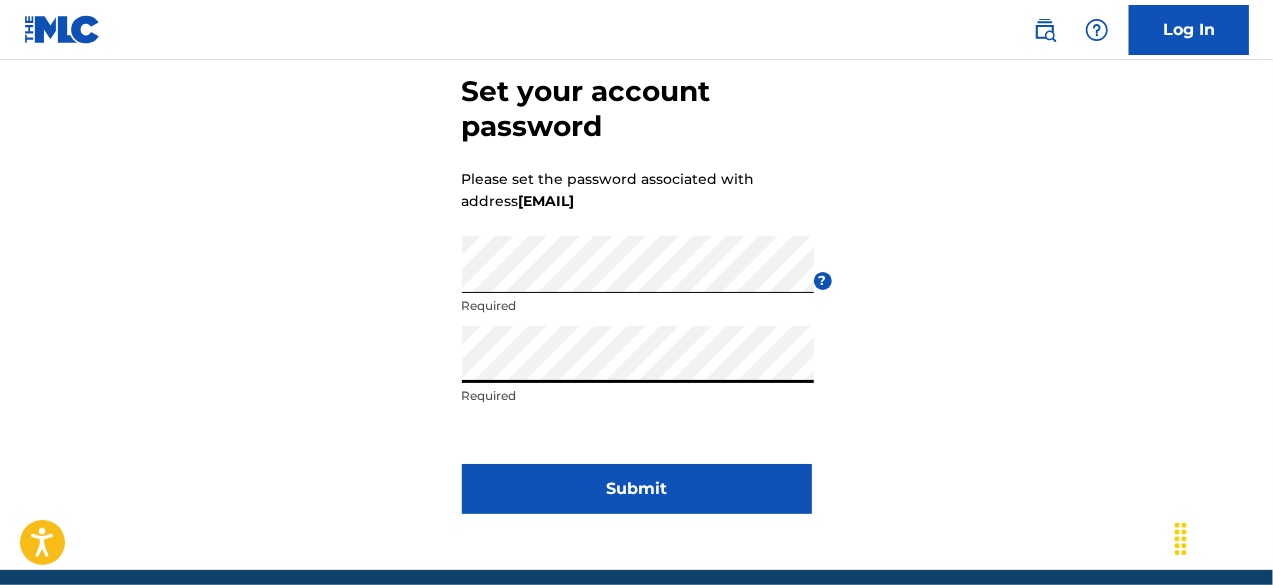 click on "Submit" at bounding box center (637, 489) 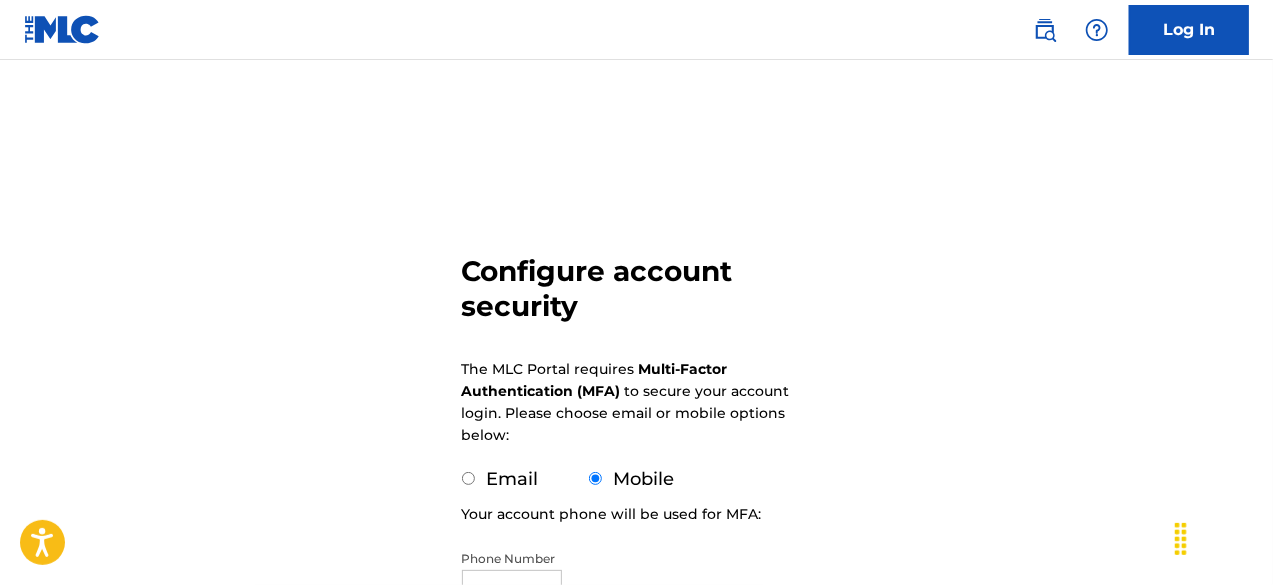 scroll, scrollTop: 200, scrollLeft: 0, axis: vertical 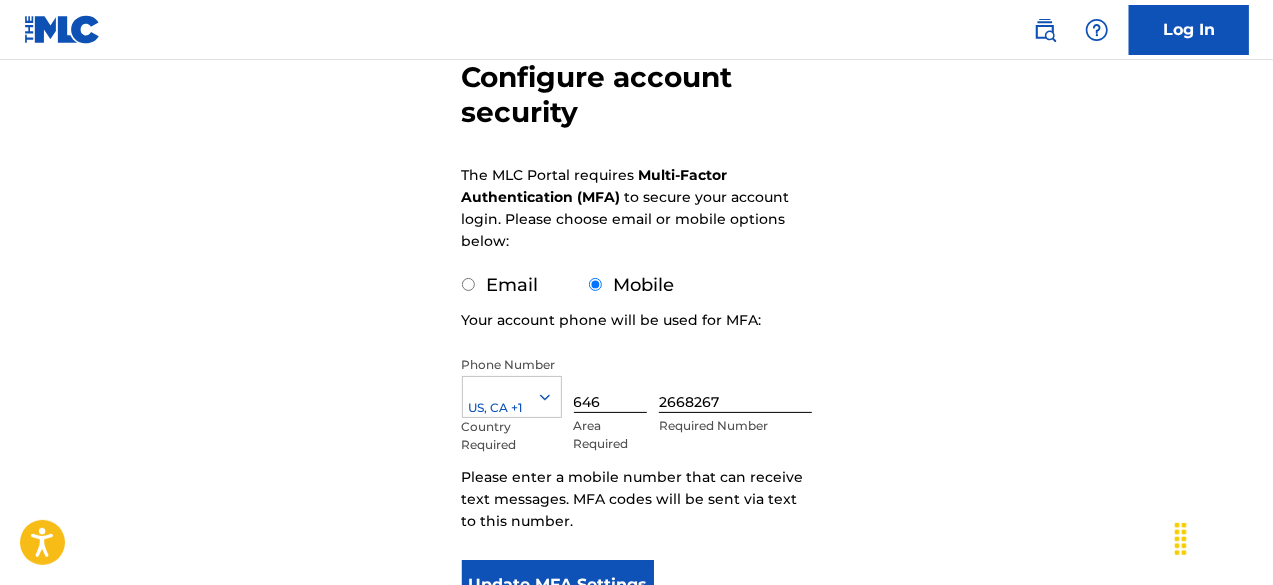click on "Email" at bounding box center (513, 285) 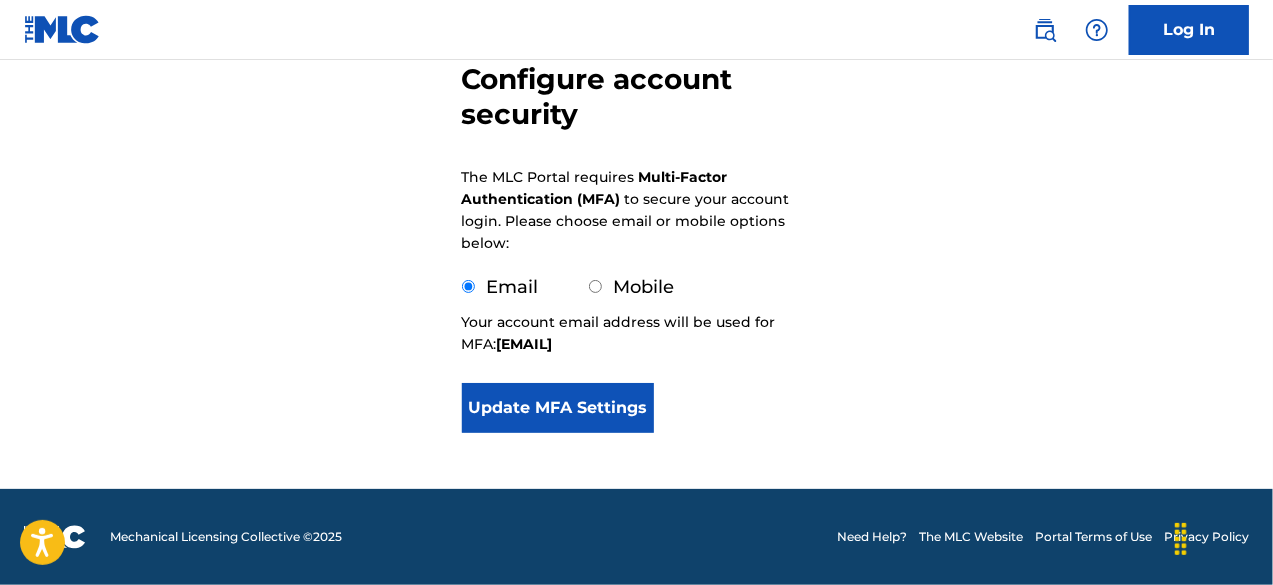 scroll, scrollTop: 198, scrollLeft: 0, axis: vertical 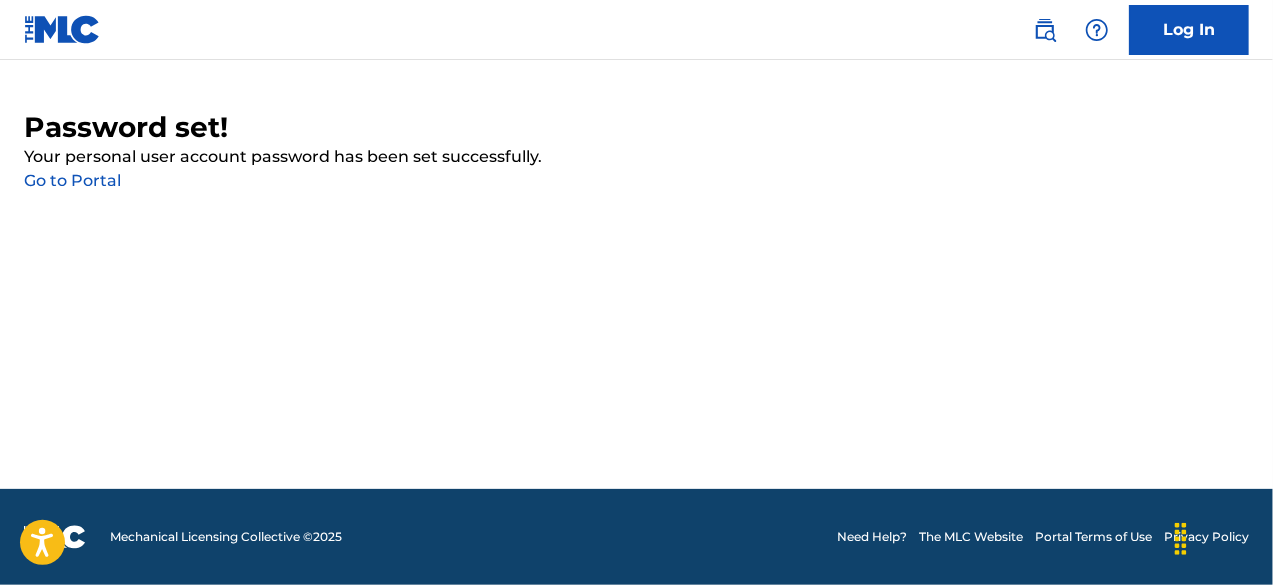 click on "Go to Portal" at bounding box center [72, 180] 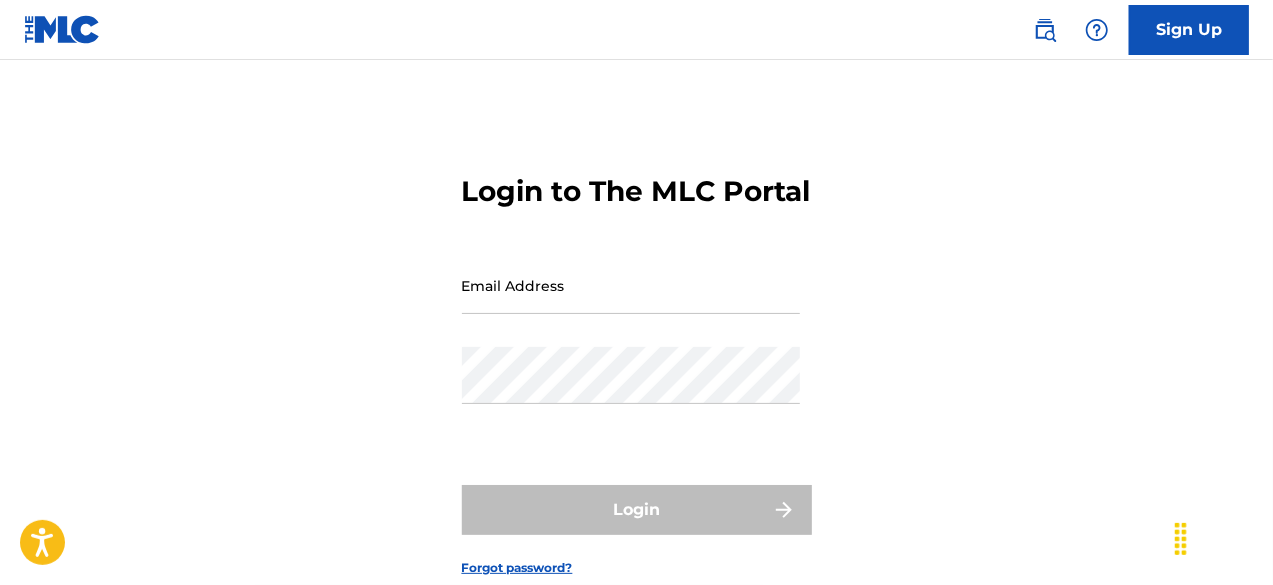 click on "Email Address" at bounding box center [631, 285] 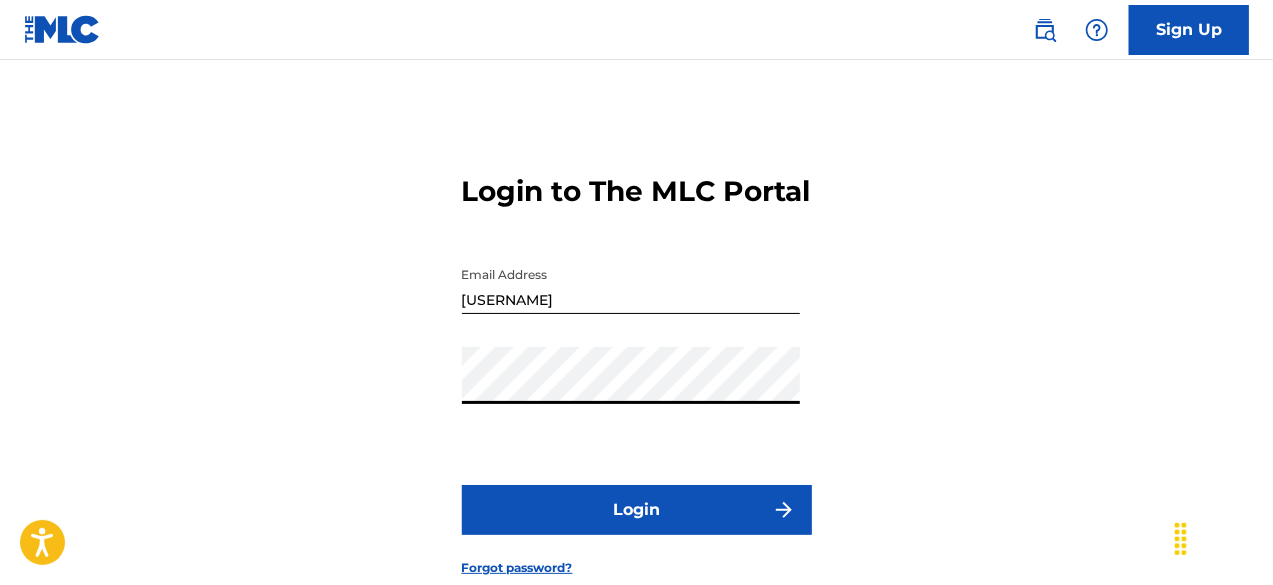 click on "Login" at bounding box center [637, 510] 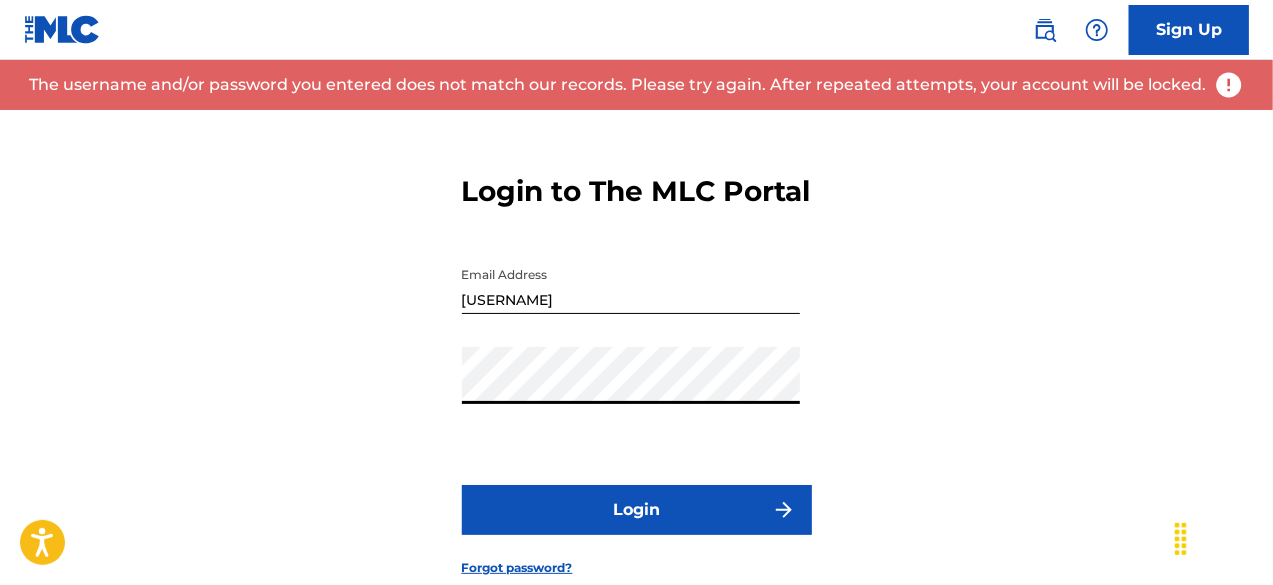 click on "Login to The MLC Portal Email Address [EMAIL] Password Login Forgot password?" at bounding box center (636, 359) 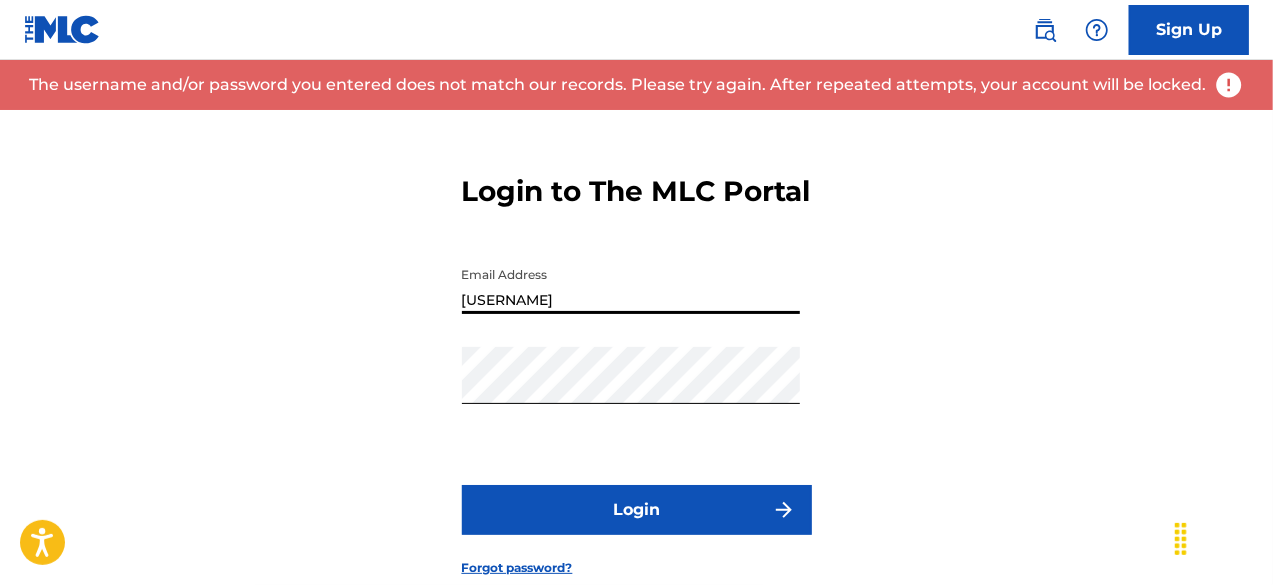 type on "[EMAIL]" 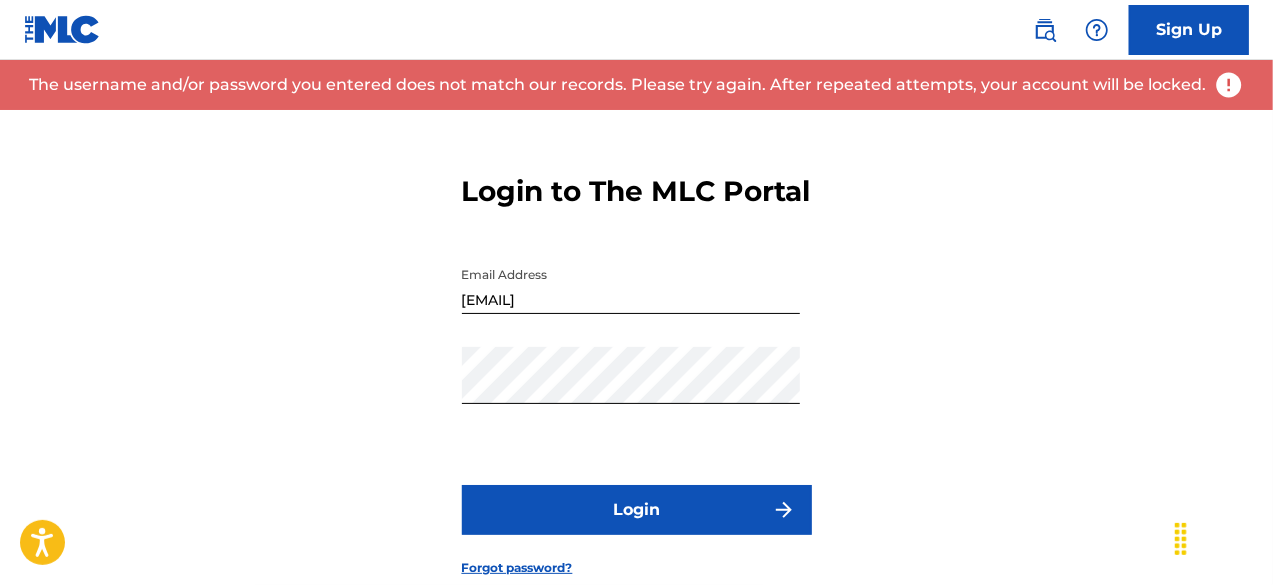 click on "Password" at bounding box center [631, 392] 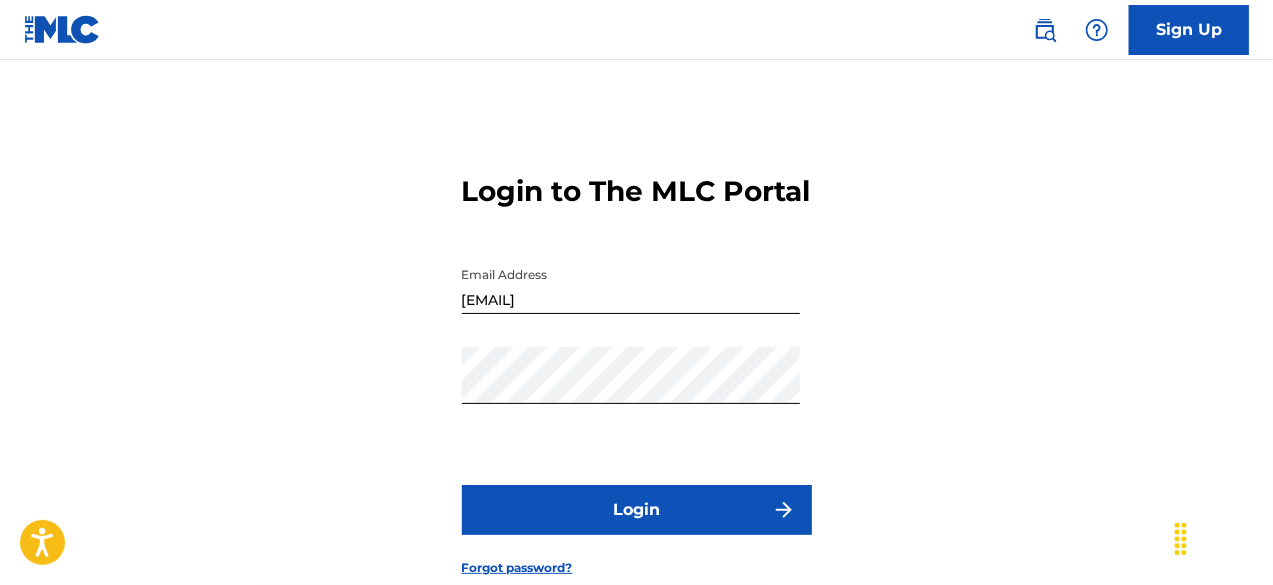 click on "Login" at bounding box center [637, 510] 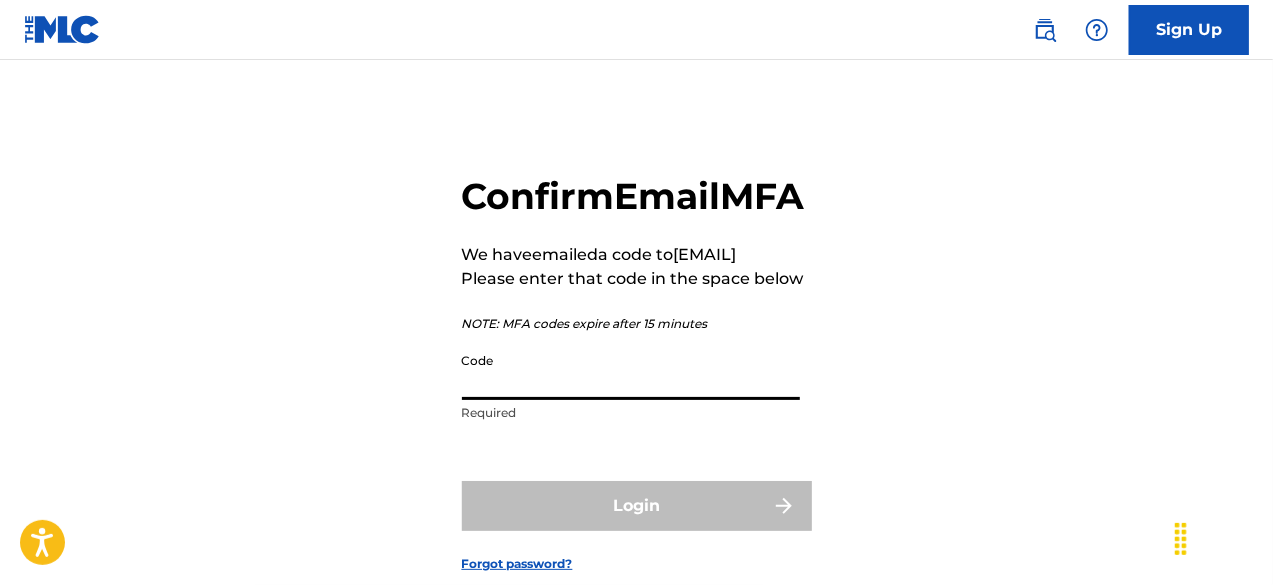 click on "Code" at bounding box center (631, 371) 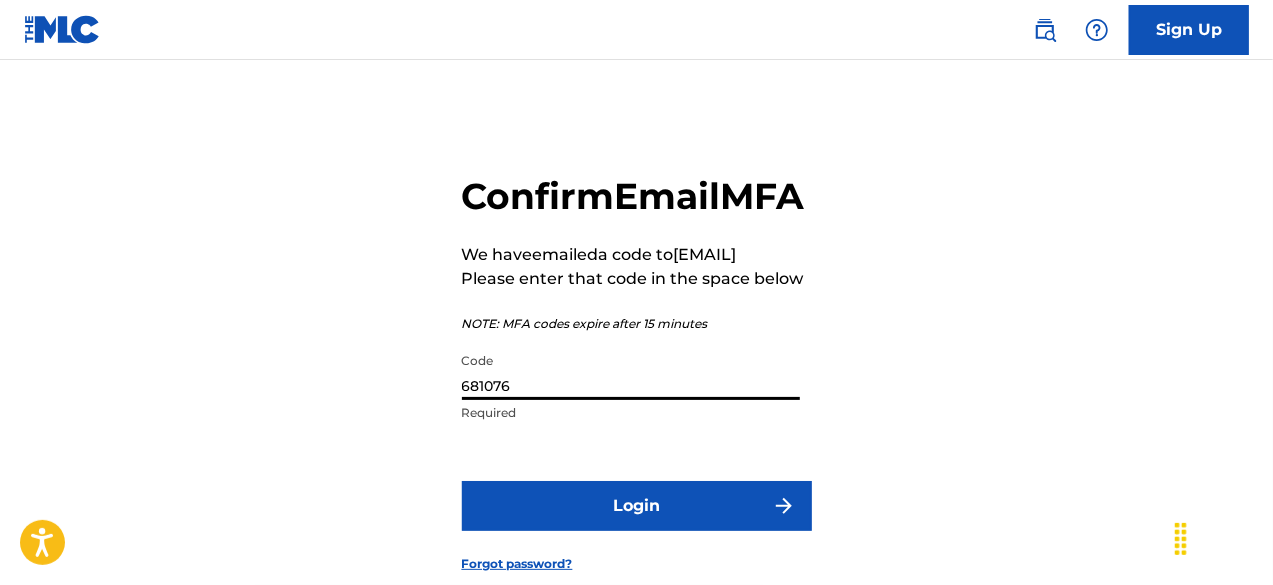 type on "681076" 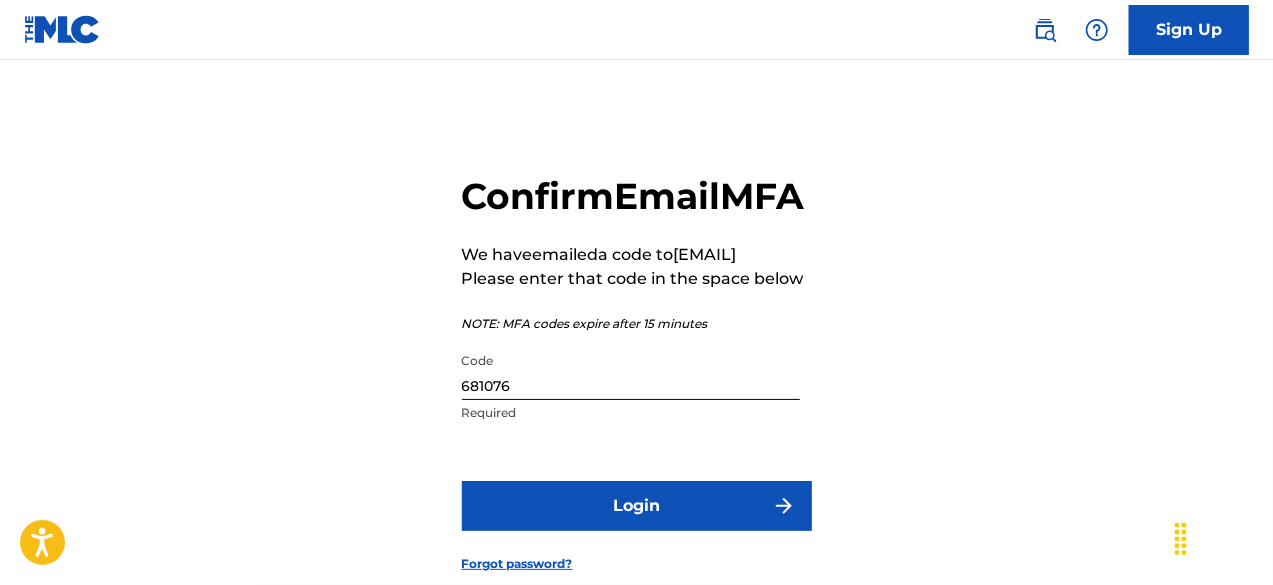 click on "Login" at bounding box center (637, 506) 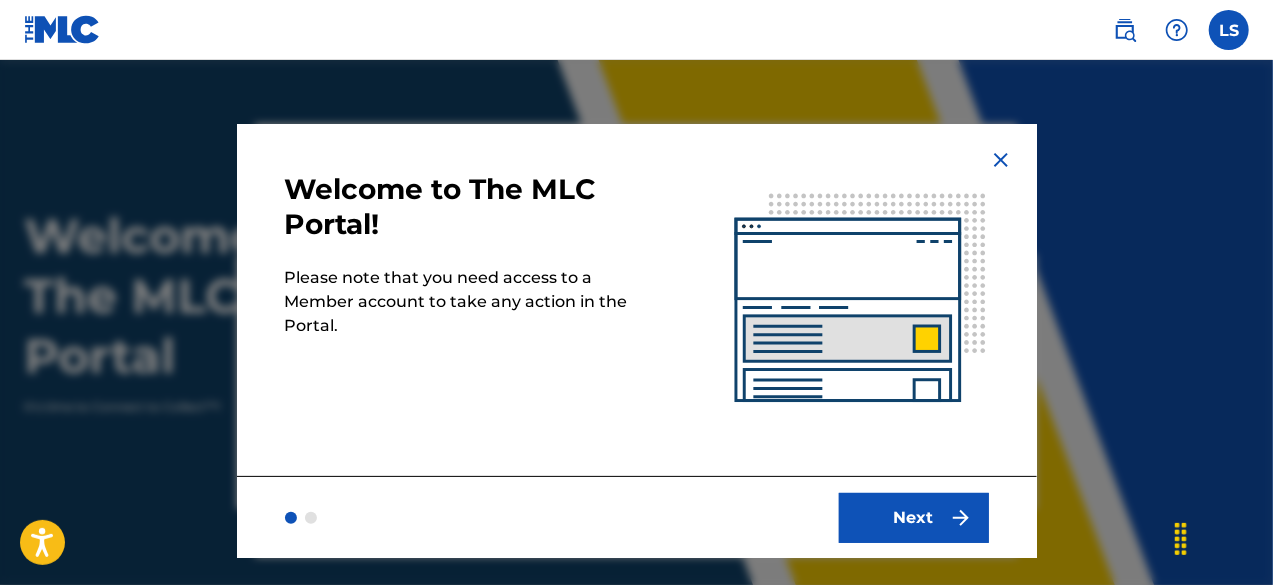 scroll, scrollTop: 0, scrollLeft: 0, axis: both 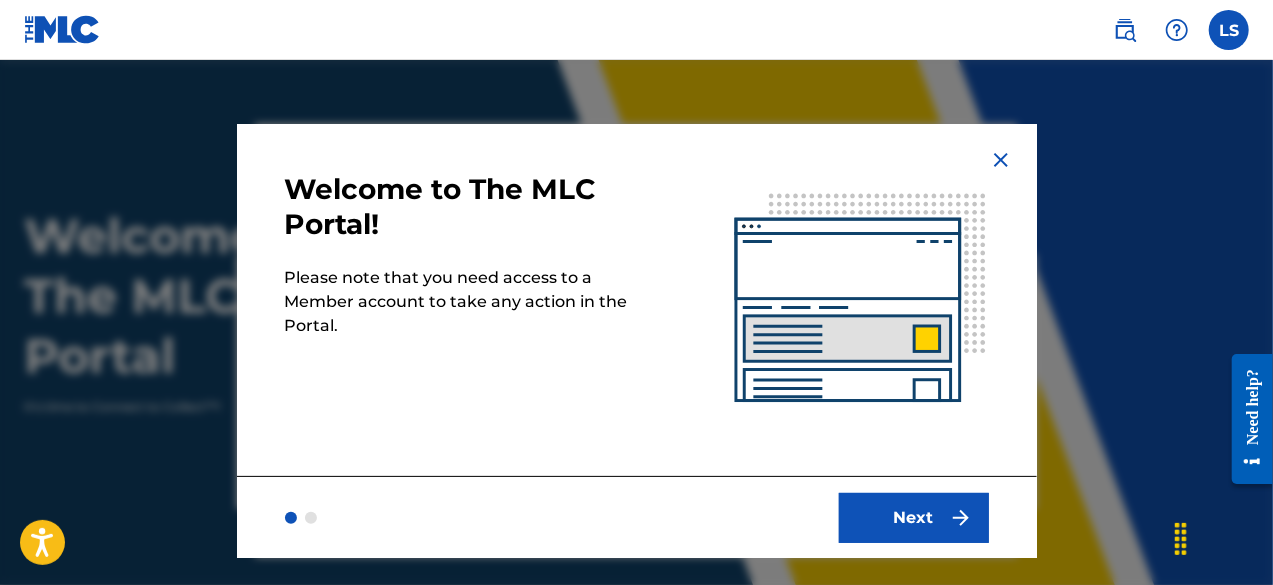 click on "Next" at bounding box center (914, 518) 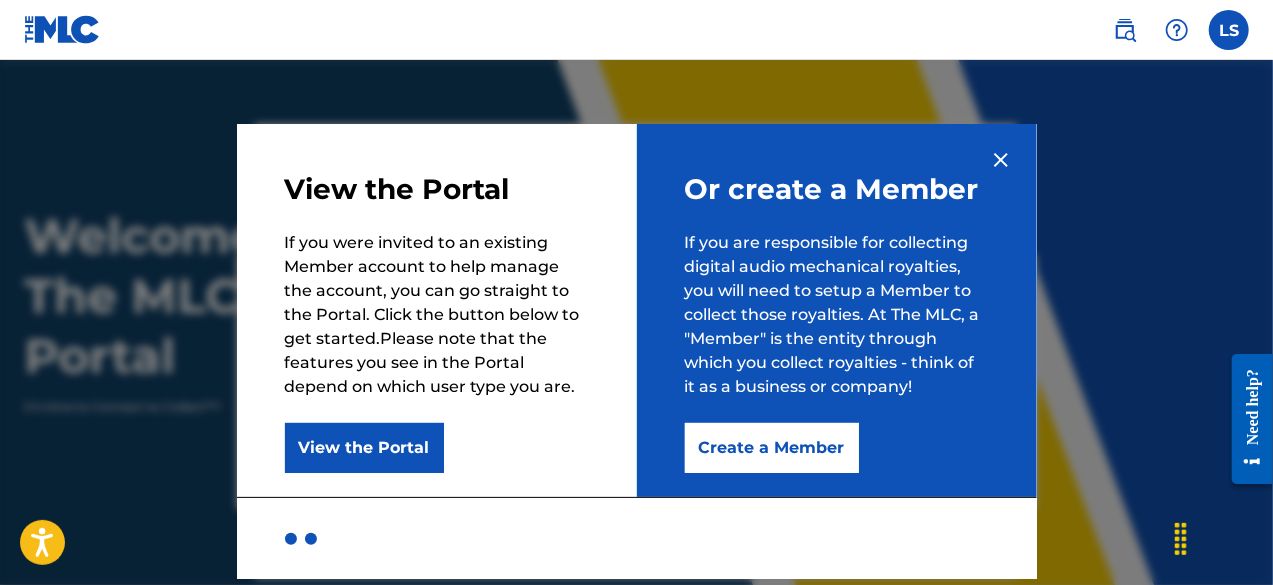 click on "View the Portal" at bounding box center [364, 448] 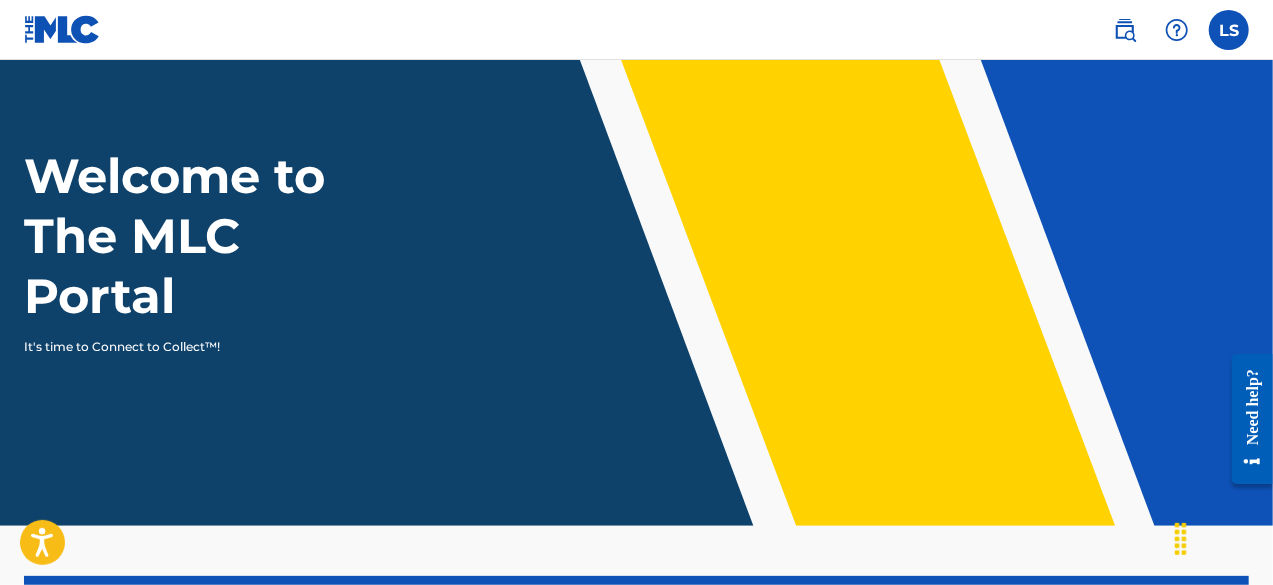 scroll, scrollTop: 560, scrollLeft: 0, axis: vertical 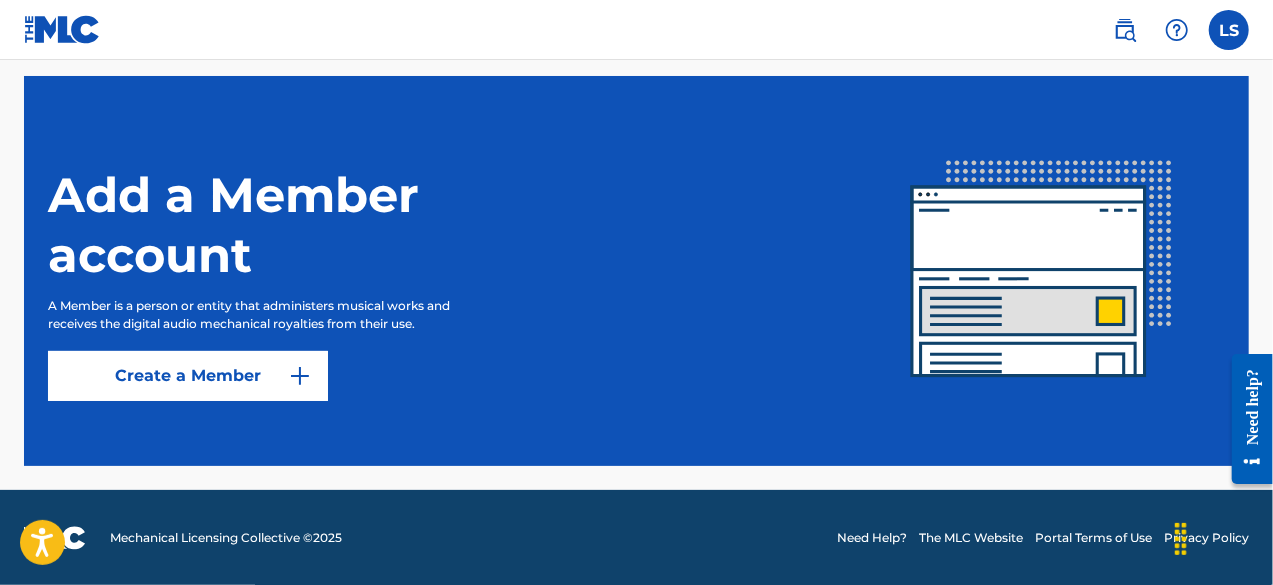 click on "Create a Member" at bounding box center (188, 376) 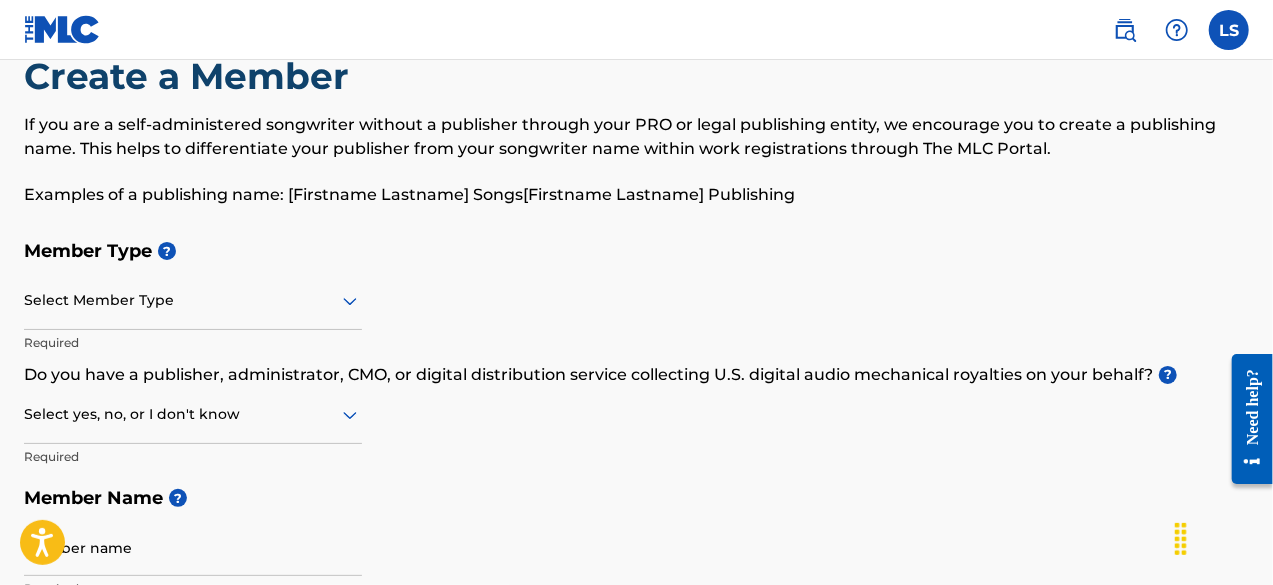 scroll, scrollTop: 100, scrollLeft: 0, axis: vertical 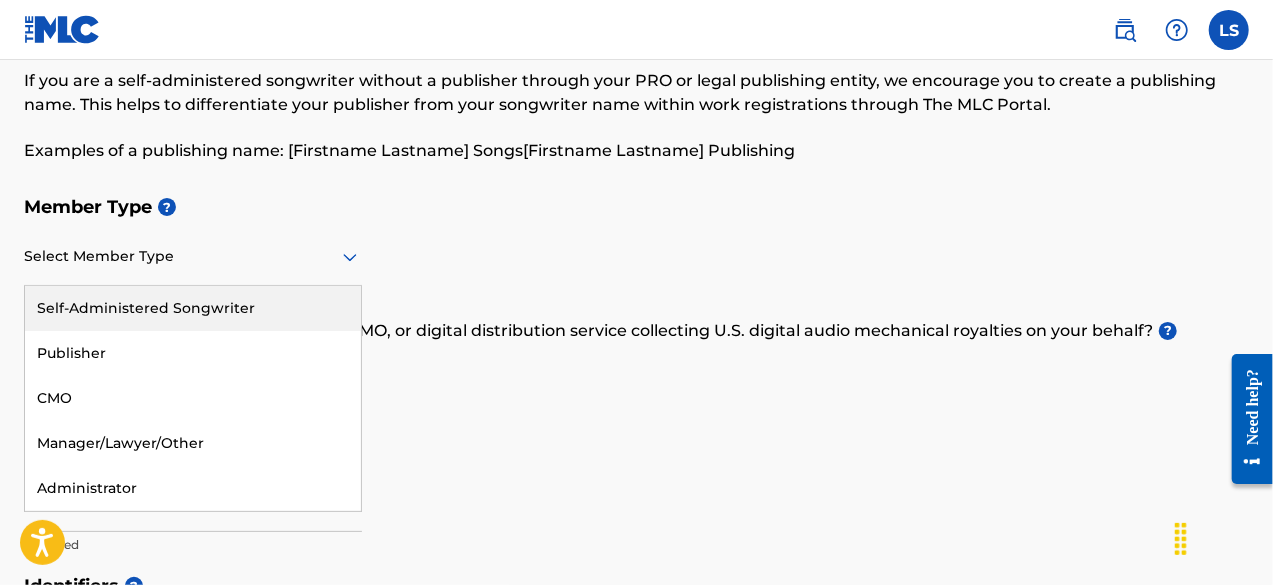 click at bounding box center (193, 256) 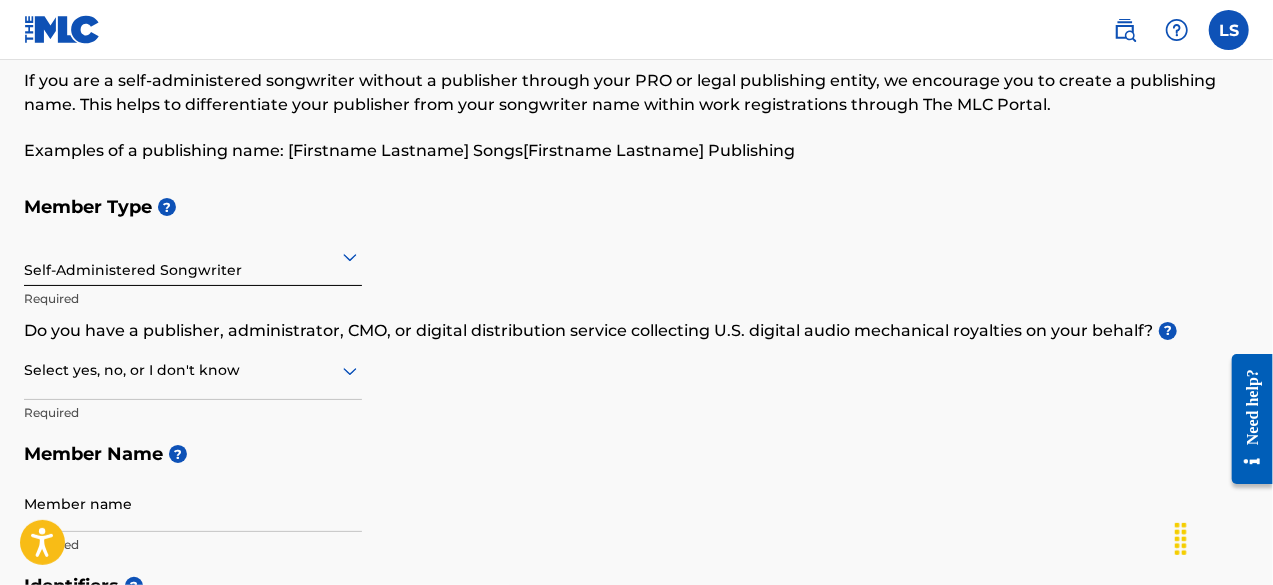 click at bounding box center [193, 370] 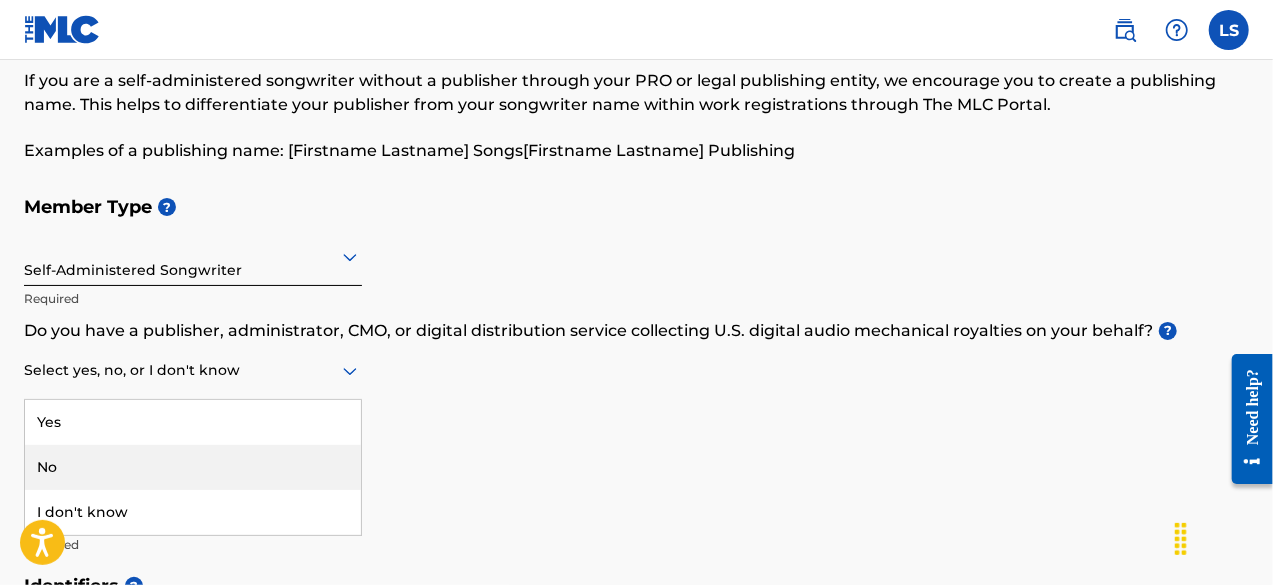 click on "No" at bounding box center (193, 467) 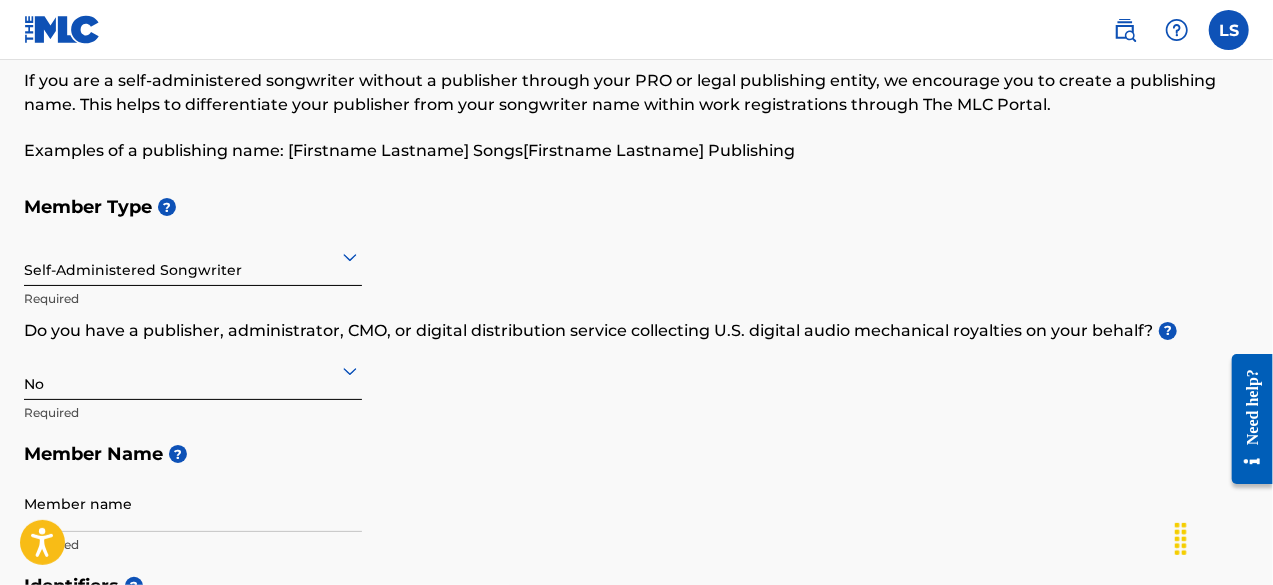 click on "Member Type ? Self-Administered Songwriter Required Do you have a publisher, administrator, CMO, or digital distribution service collecting U.S. digital audio mechanical royalties on your behalf? ? No Required Member Name ? Member name Required" at bounding box center [636, 375] 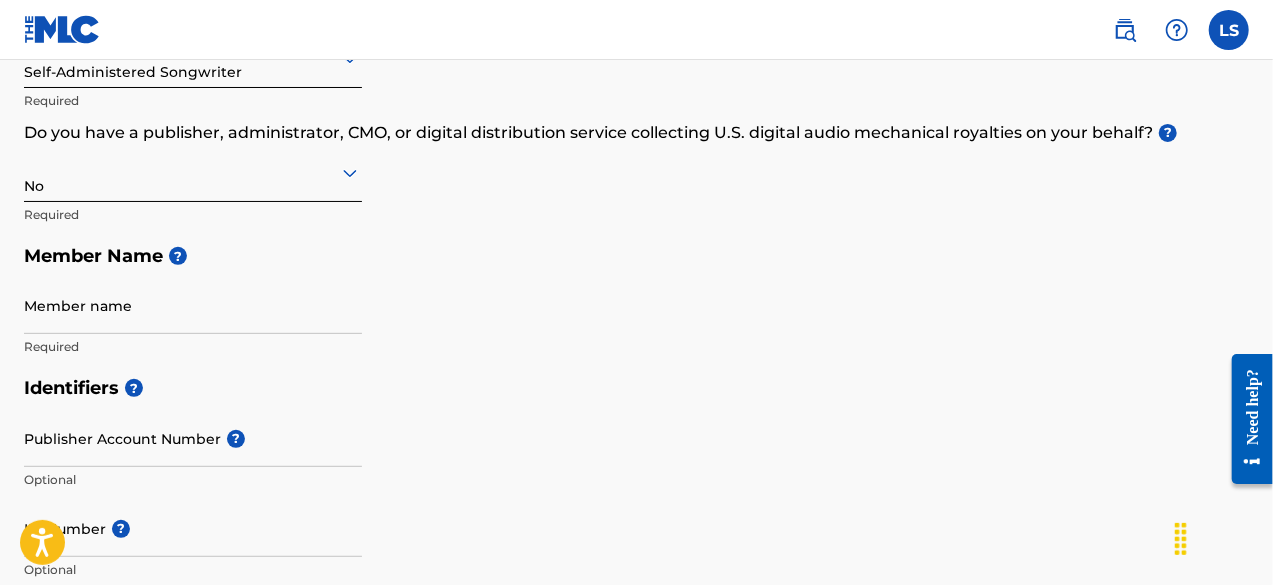 scroll, scrollTop: 300, scrollLeft: 0, axis: vertical 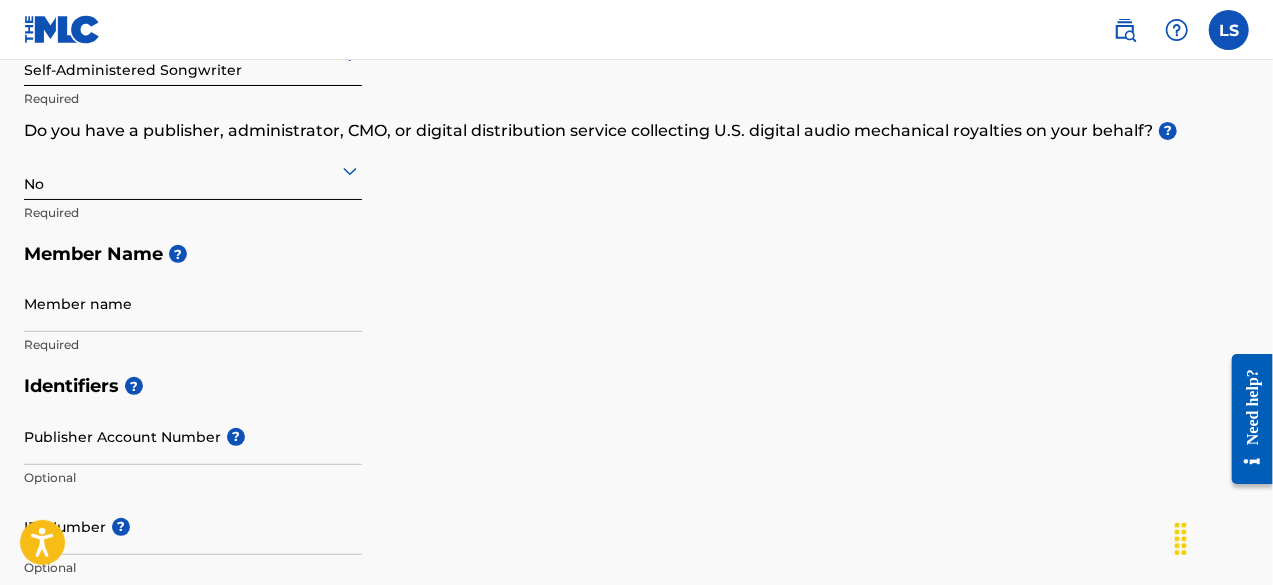 click on "No" at bounding box center [193, 170] 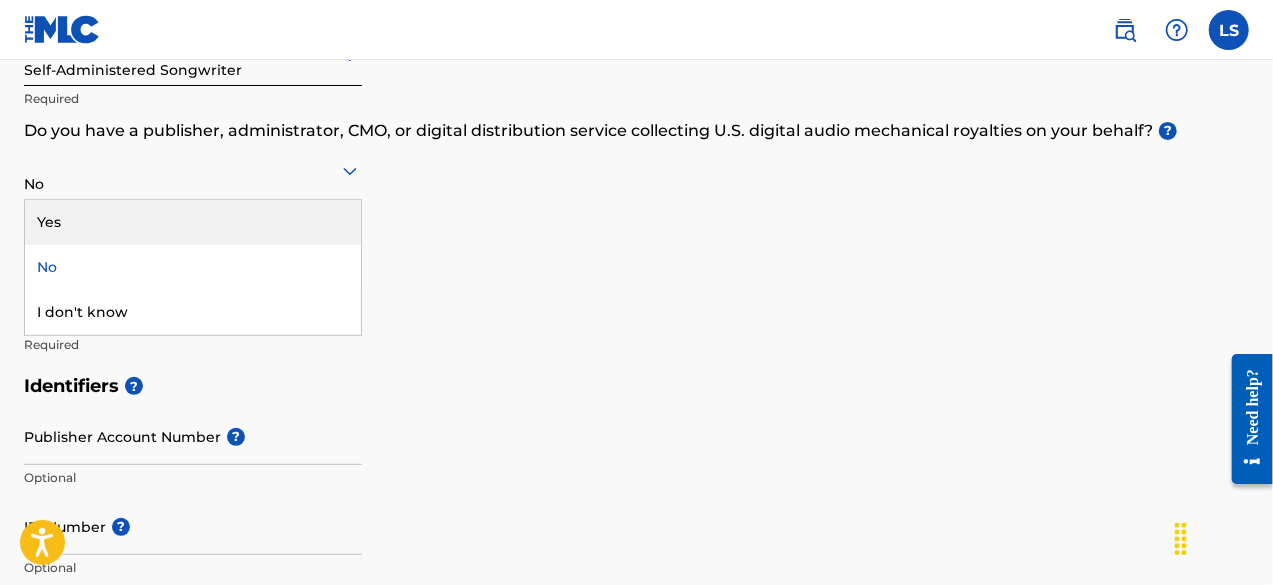 click on "Yes" at bounding box center (193, 222) 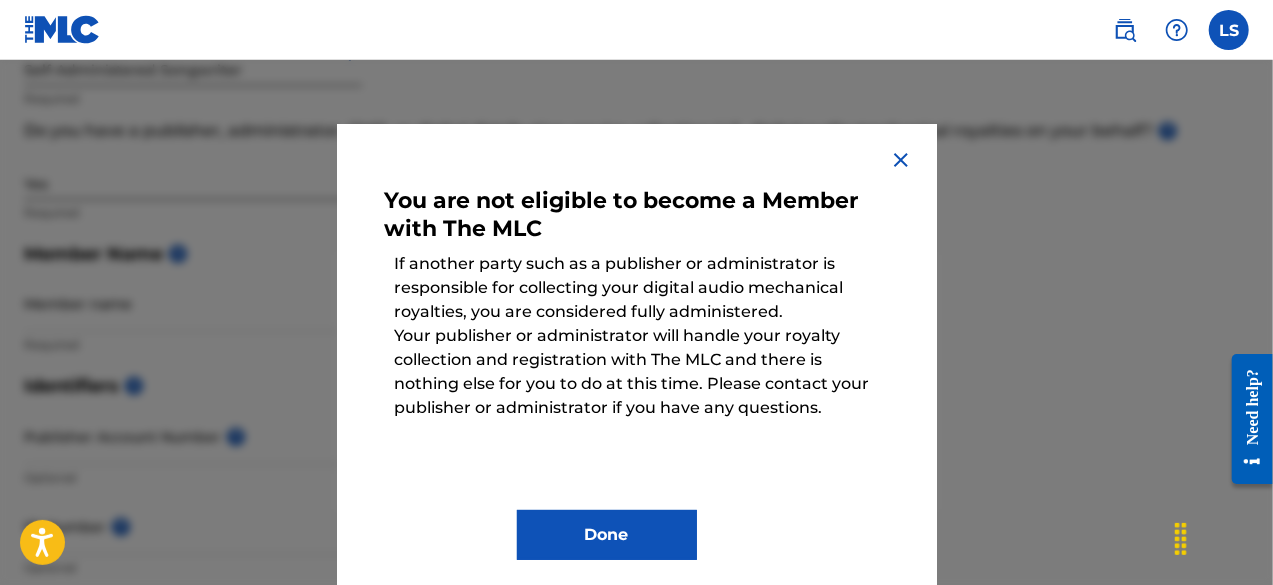 click on "You are not eligible to become a Member with The MLC If another party such as a publisher or administrator is responsible for collecting your digital audio mechanical royalties, you are considered fully administered. Your publisher or administrator will handle your royalty collection and registration with The MLC and there is nothing else for you to do at this time. Please contact your publisher or administrator if you have any questions. Done" at bounding box center (637, 366) 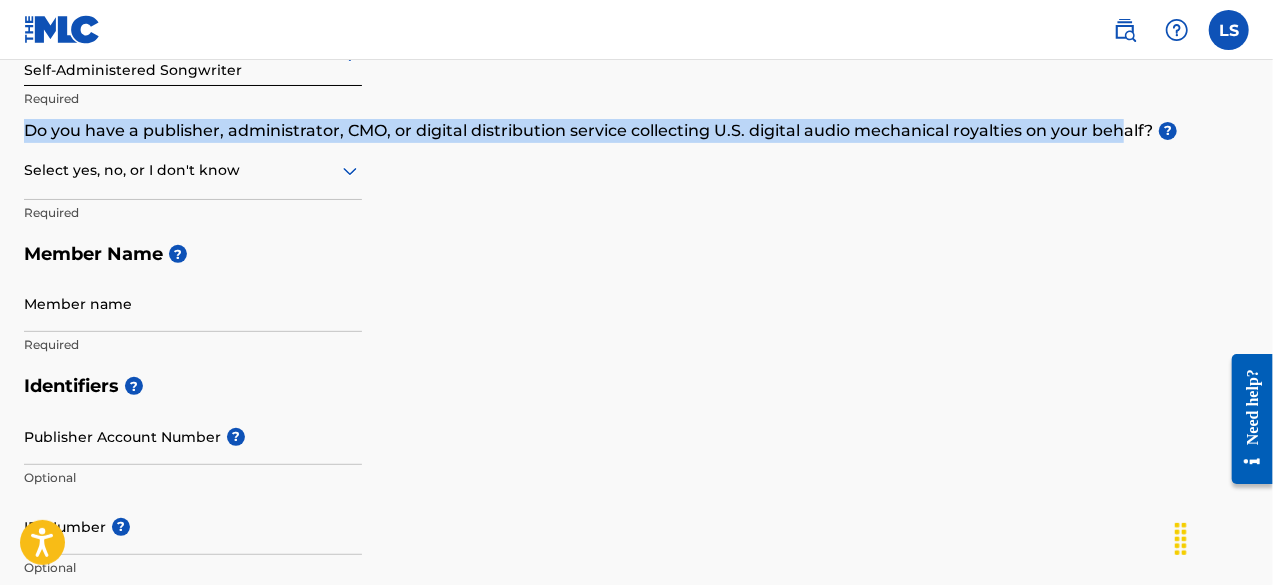drag, startPoint x: 26, startPoint y: 127, endPoint x: 1145, endPoint y: 123, distance: 1119.0072 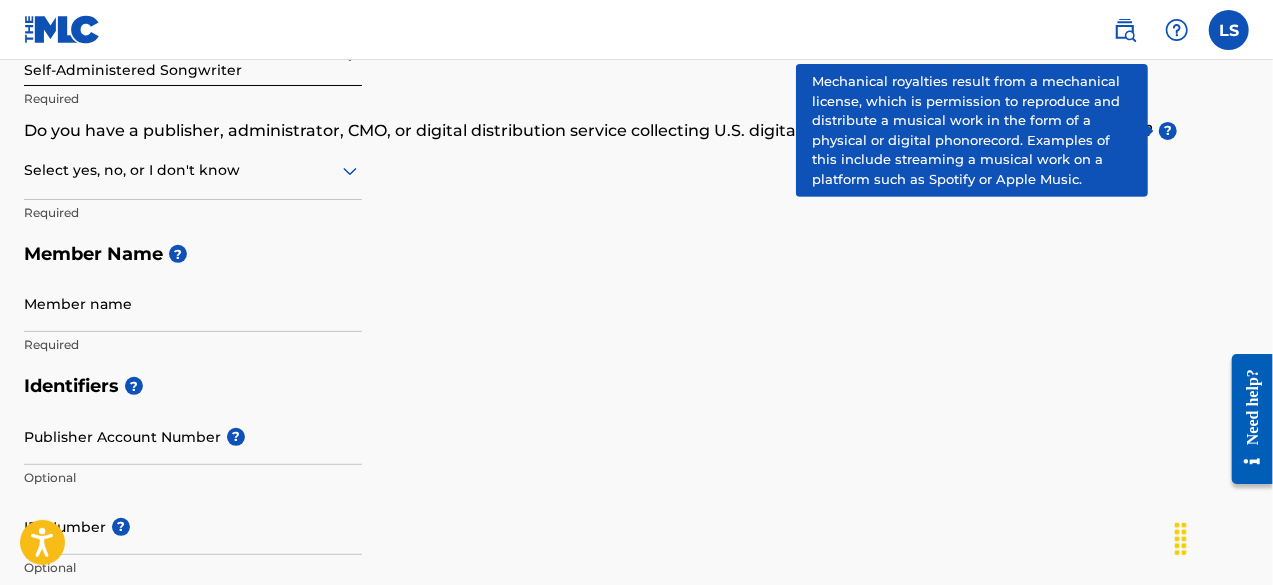 click on "?" at bounding box center [1168, 131] 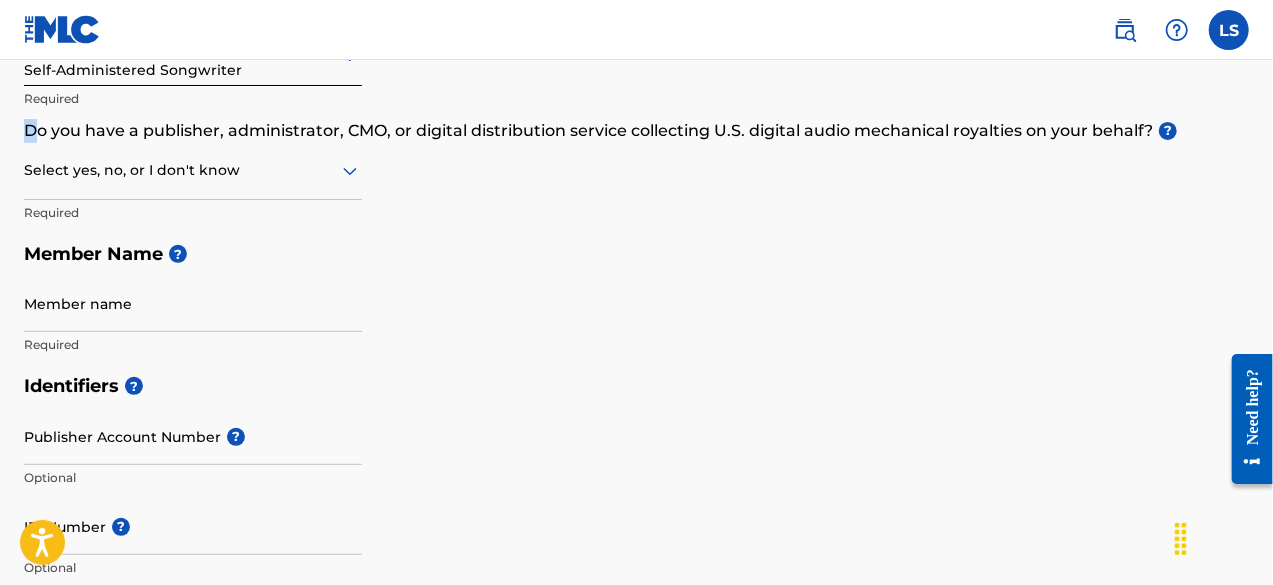 drag, startPoint x: 31, startPoint y: 135, endPoint x: 708, endPoint y: 113, distance: 677.35736 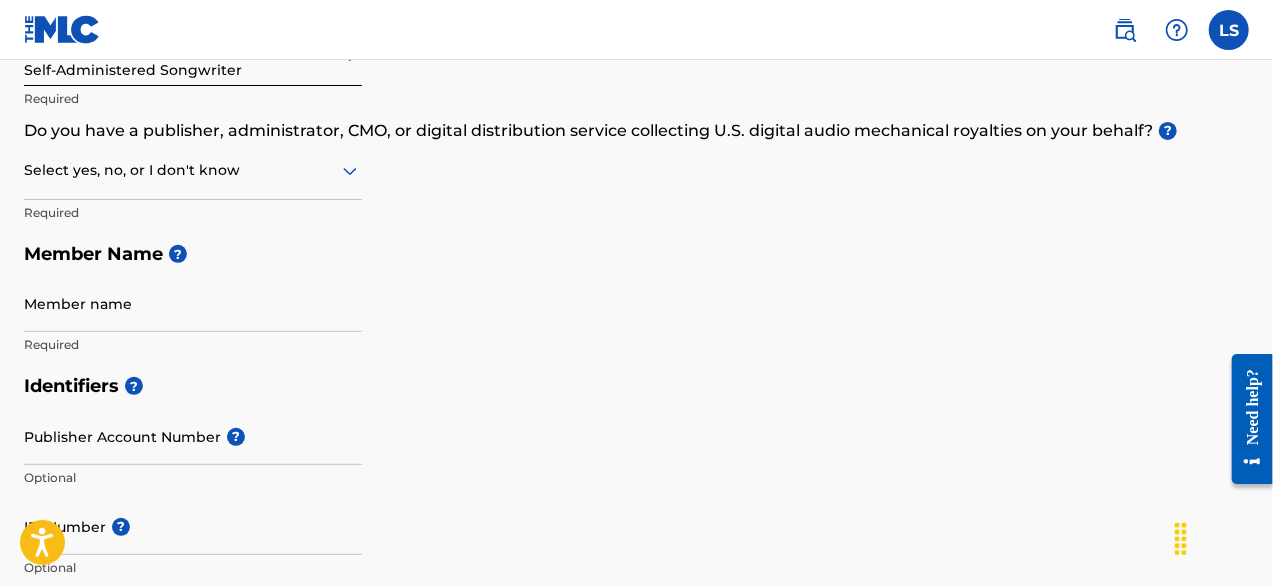 click on "Do you have a publisher, administrator, CMO, or digital distribution service collecting U.S. digital audio mechanical royalties on your behalf? ?" at bounding box center (636, 131) 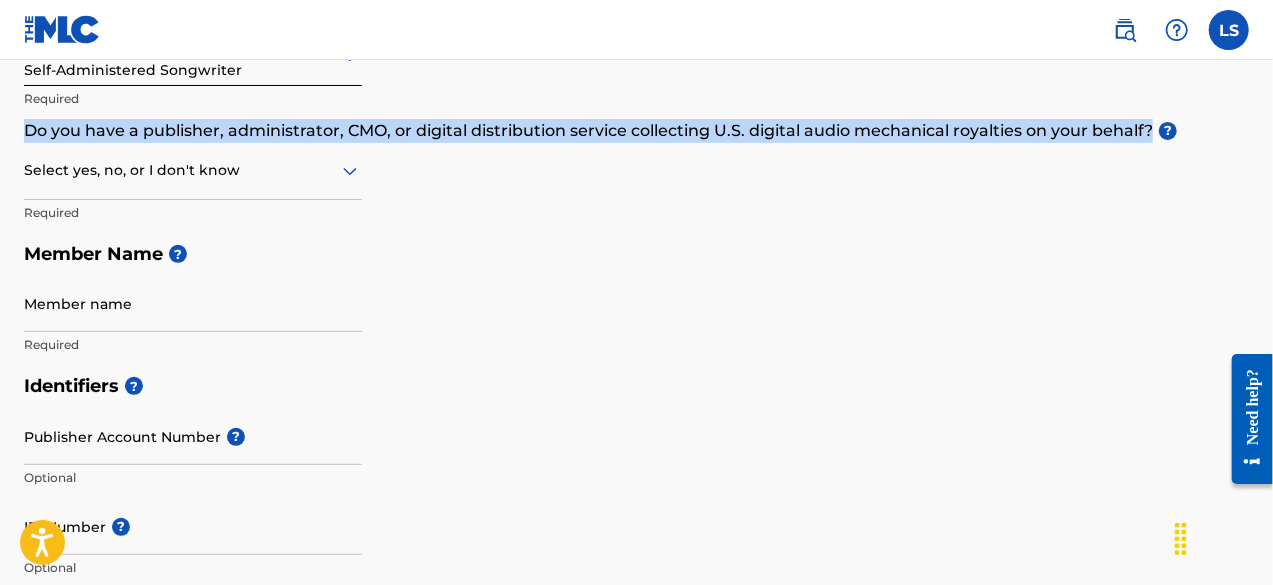drag, startPoint x: 24, startPoint y: 131, endPoint x: 1151, endPoint y: 131, distance: 1127 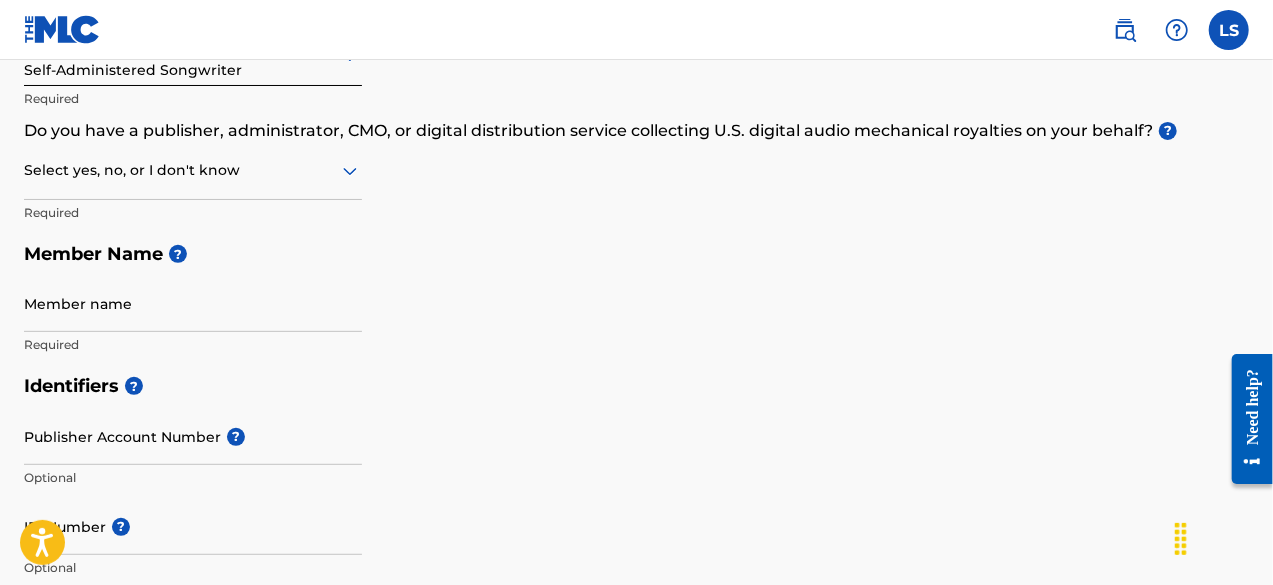 click on "Select yes, no, or I don't know" at bounding box center (193, 171) 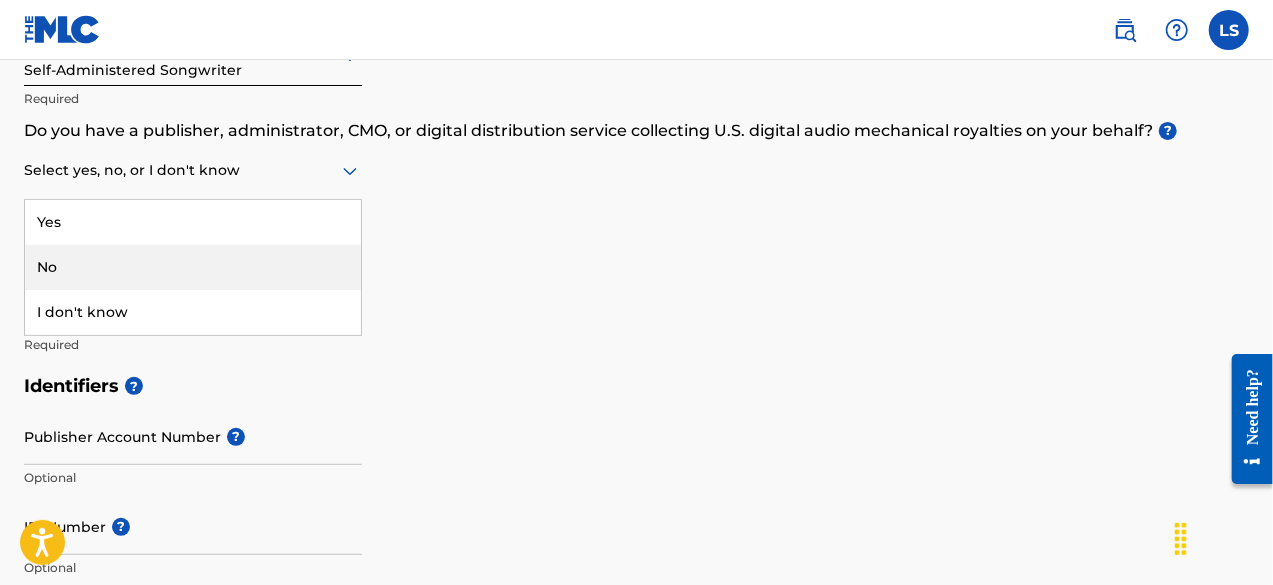 click on "No" at bounding box center [193, 267] 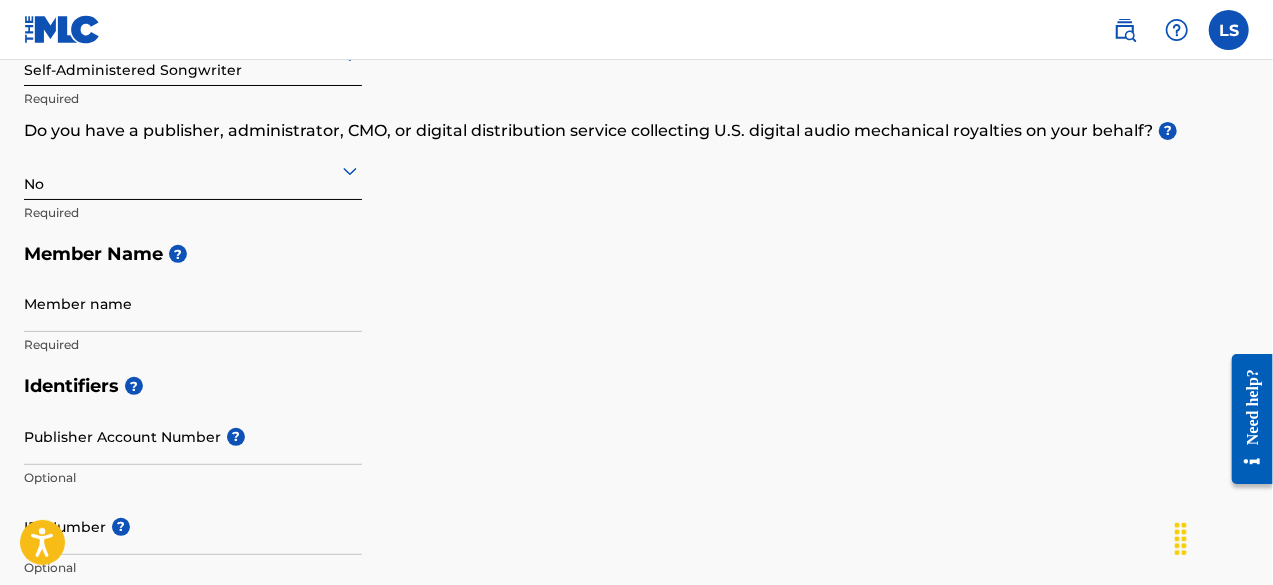 click on "Member Type ? Self-Administered Songwriter Required Do you have a publisher, administrator, CMO, or digital distribution service collecting U.S. digital audio mechanical royalties on your behalf? ? No Required Member Name ? Member name Required" at bounding box center [636, 175] 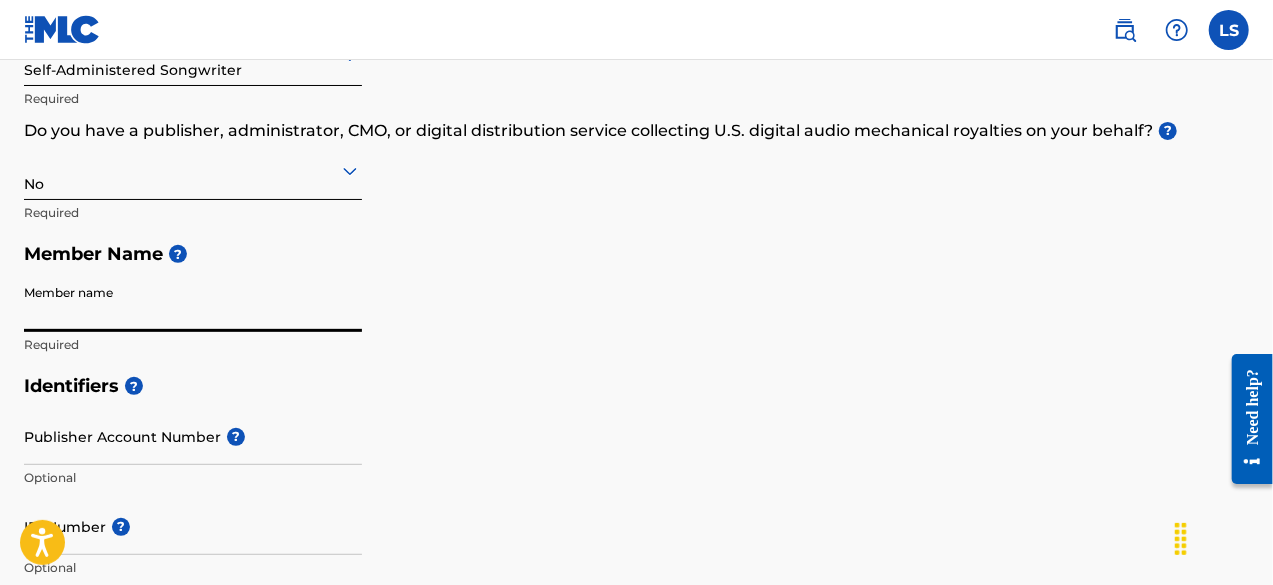 type on "[FIRST] [LAST]" 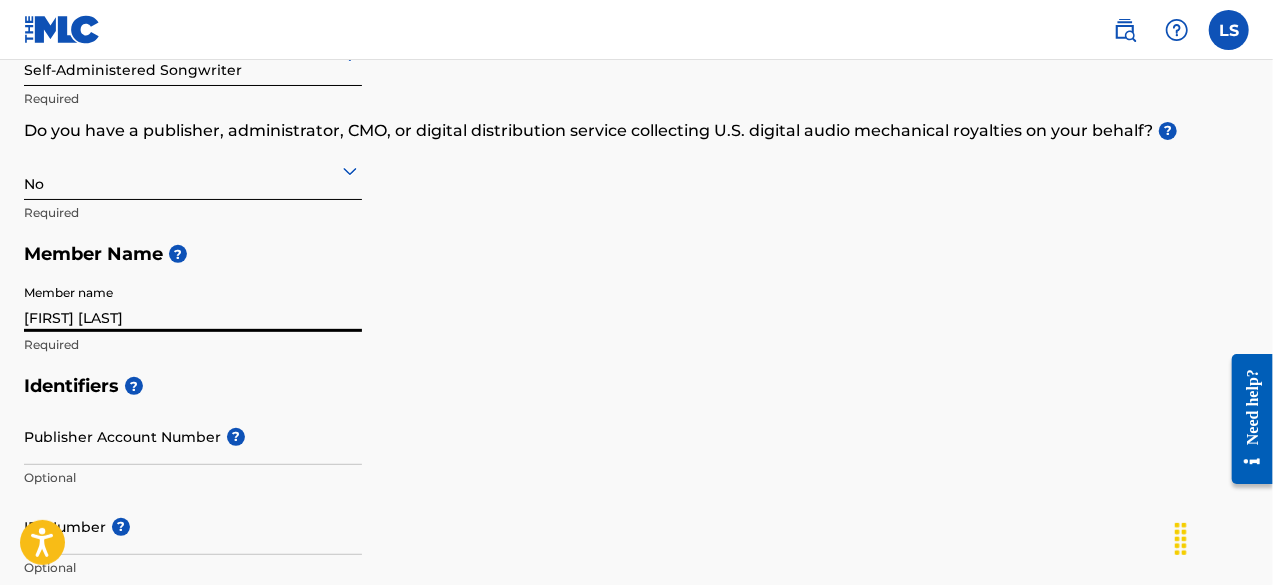 type on "[NUMBER] [STREET], [UNIT]" 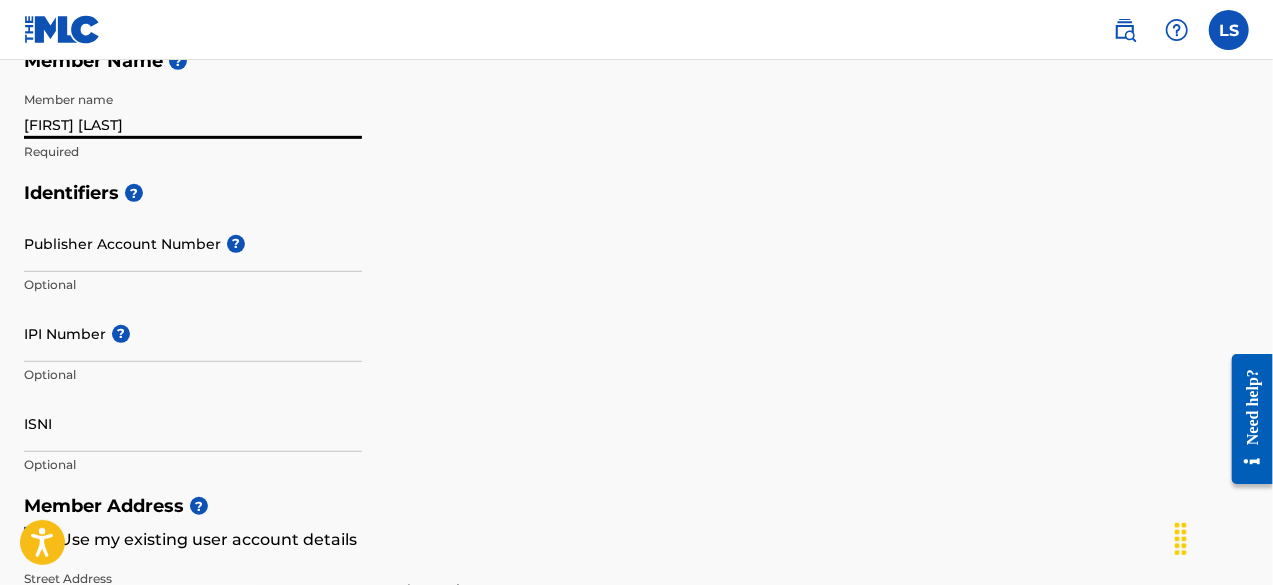 scroll, scrollTop: 500, scrollLeft: 0, axis: vertical 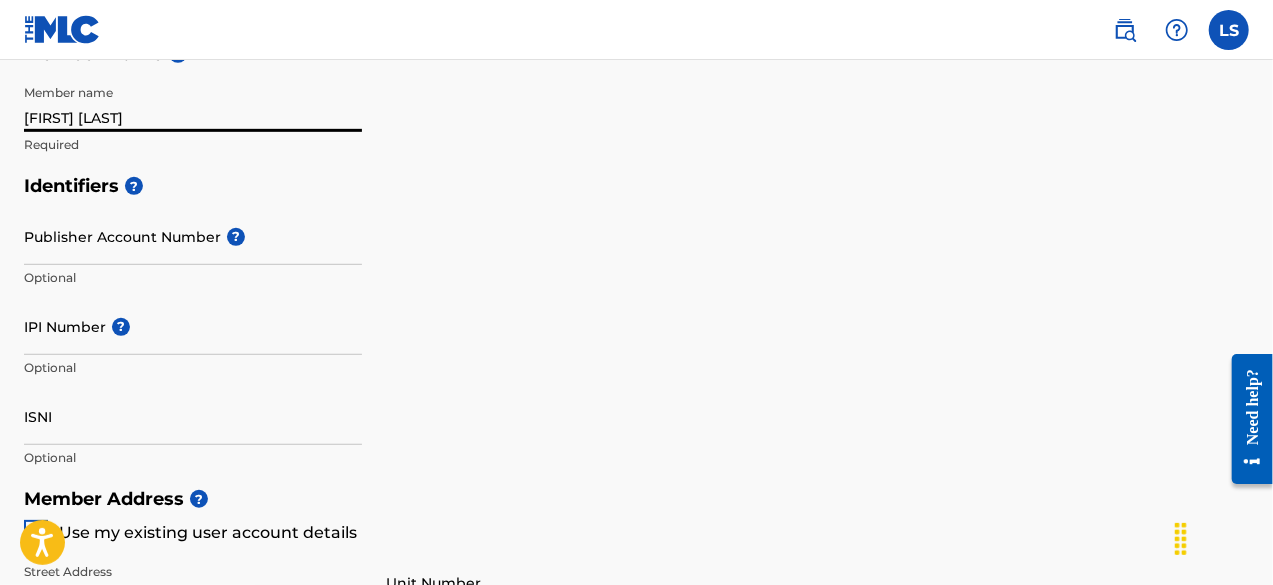 click on "Publisher Account Number ?" at bounding box center (193, 236) 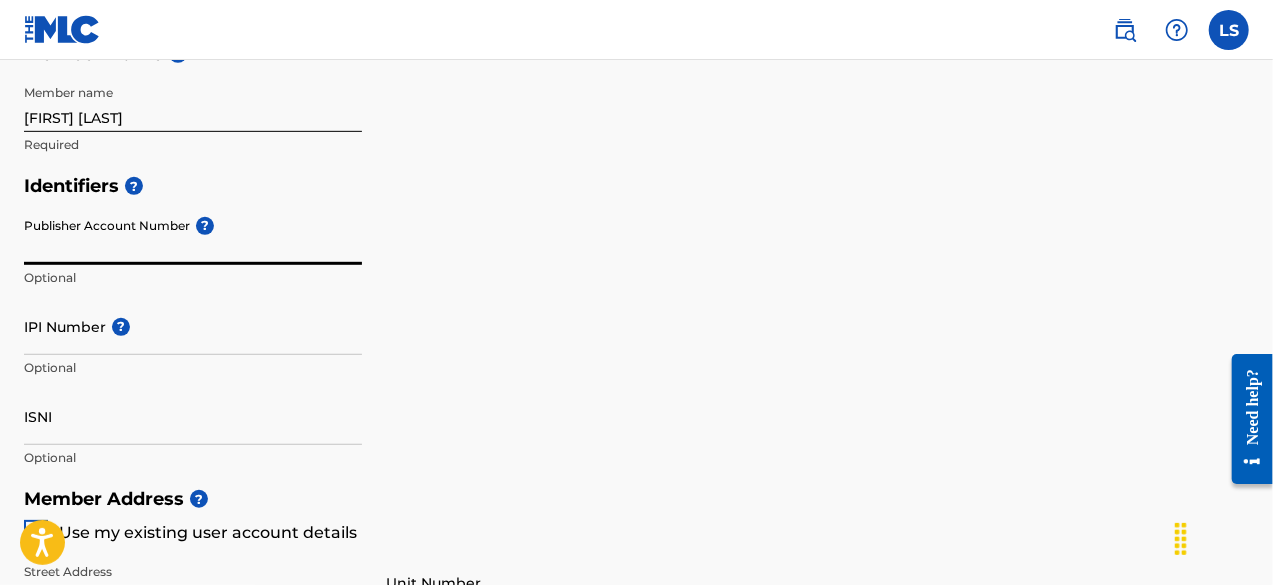click on "Identifiers ? Publisher Account Number ? Optional IPI Number ? Optional ISNI Optional" at bounding box center [636, 321] 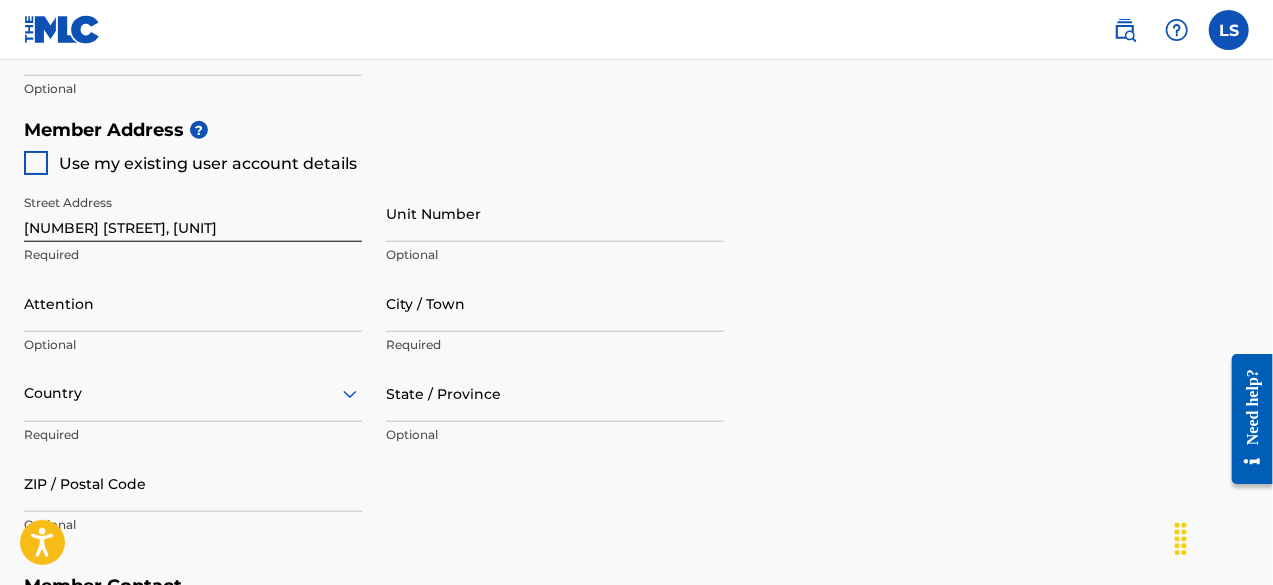 scroll, scrollTop: 900, scrollLeft: 0, axis: vertical 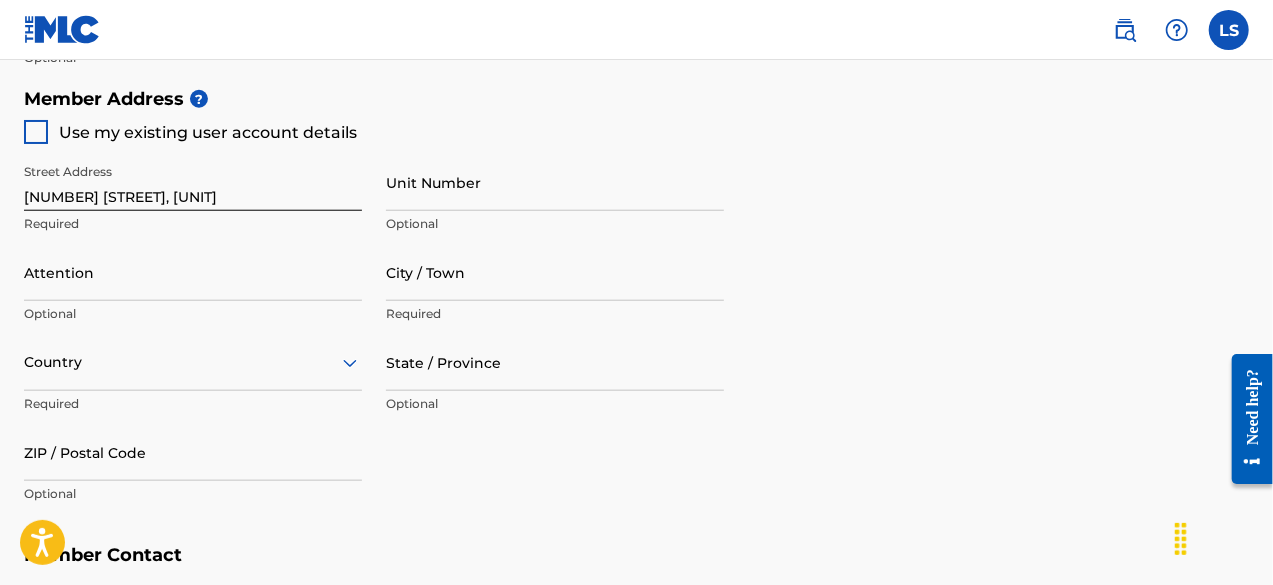 click at bounding box center (36, 132) 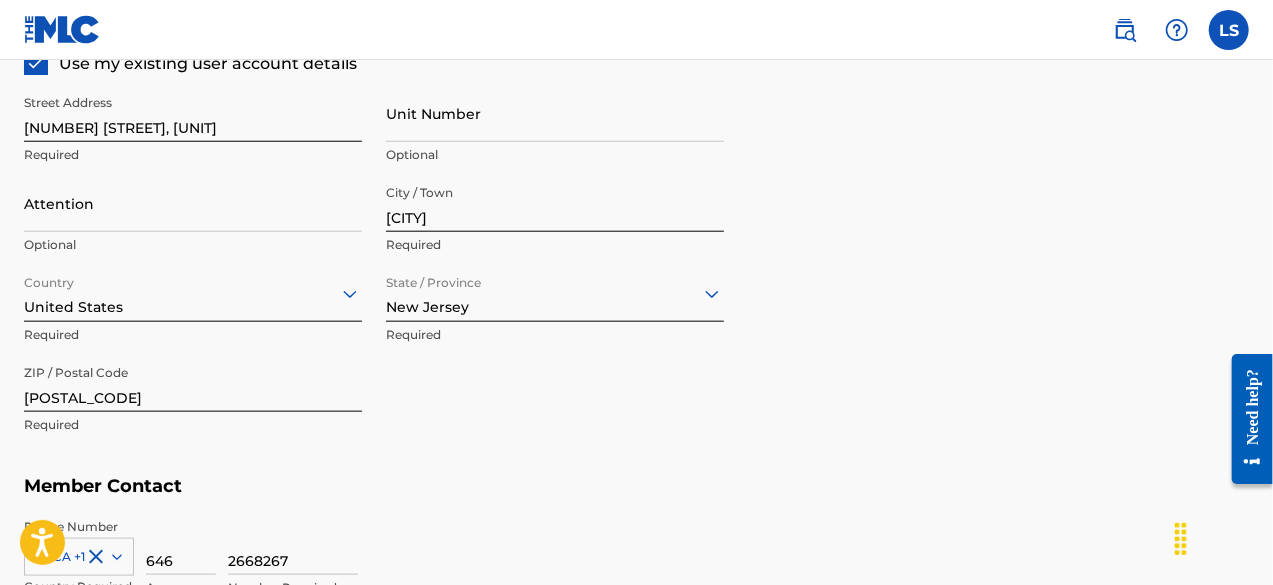 scroll, scrollTop: 1000, scrollLeft: 0, axis: vertical 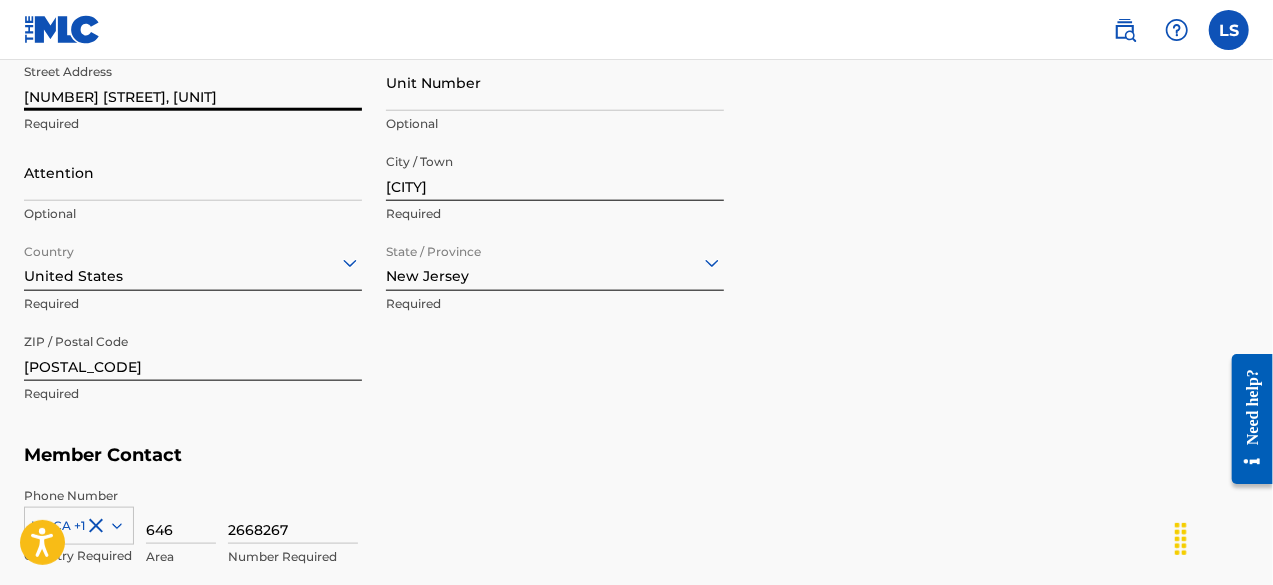 drag, startPoint x: 252, startPoint y: 101, endPoint x: 140, endPoint y: 97, distance: 112.0714 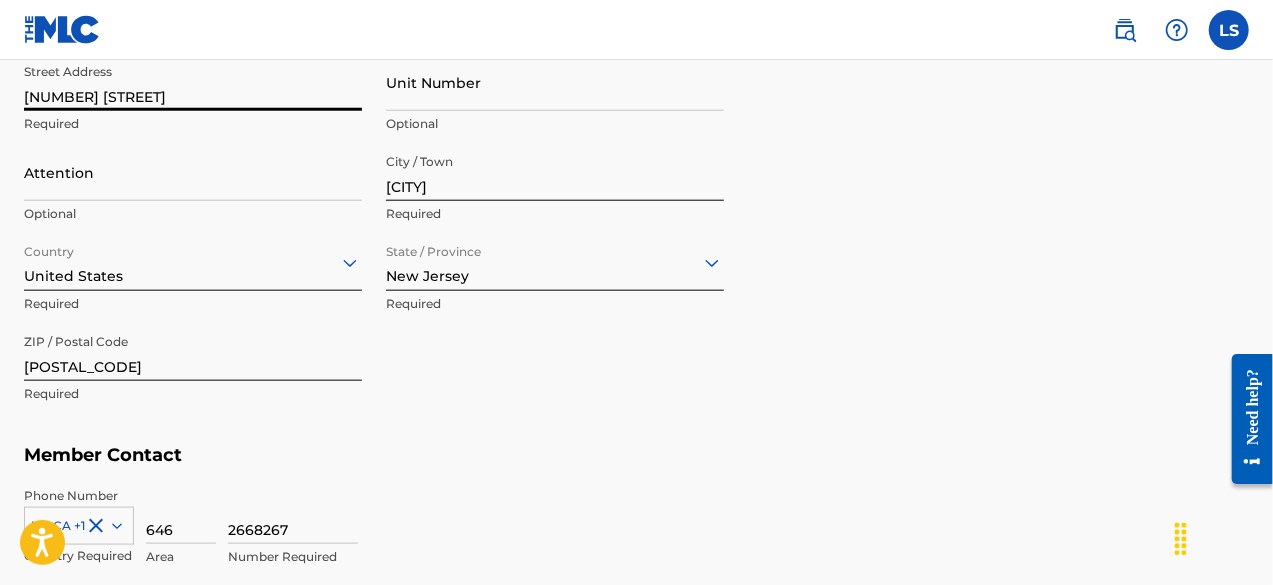 type on "[NUMBER] [STREET]" 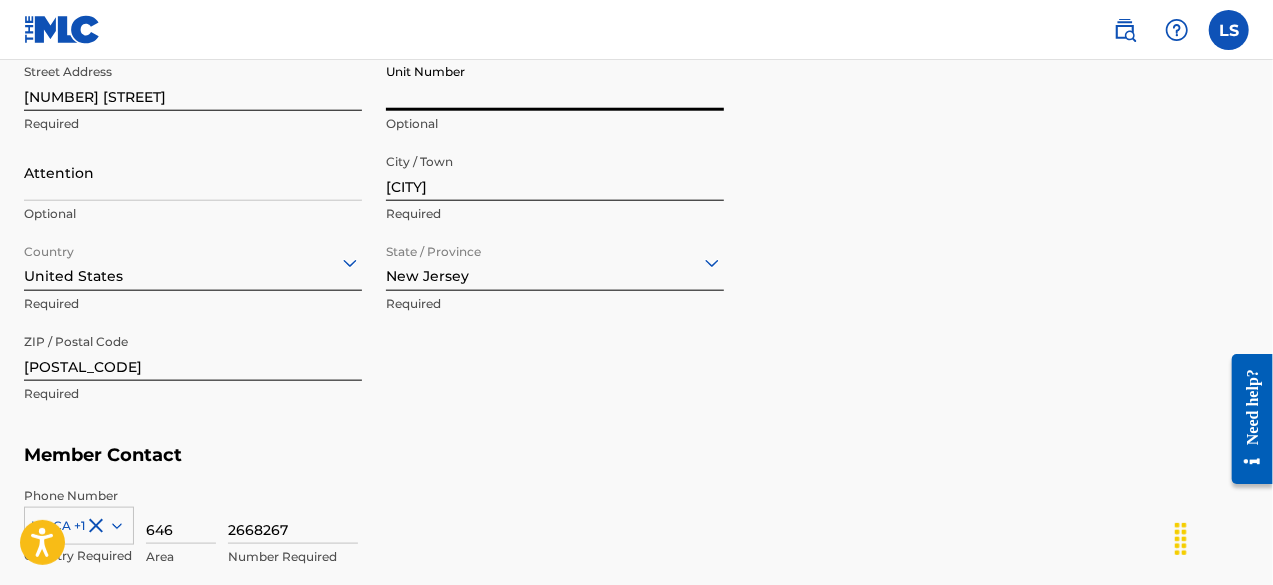 paste on ", [UNIT]" 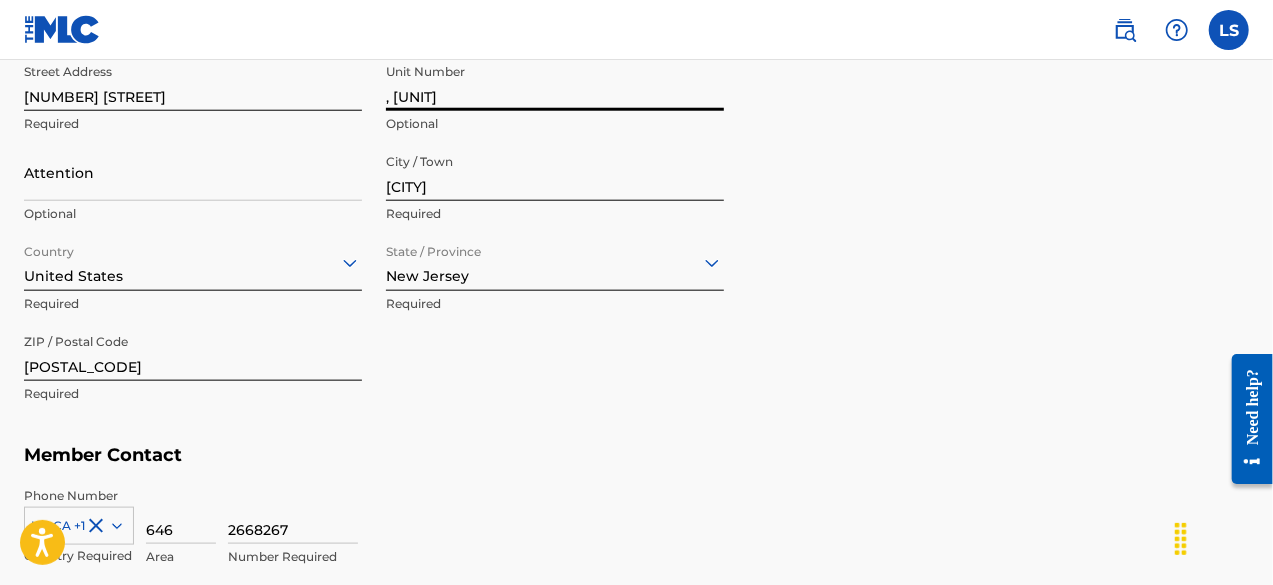 click on ", [UNIT]" at bounding box center [555, 82] 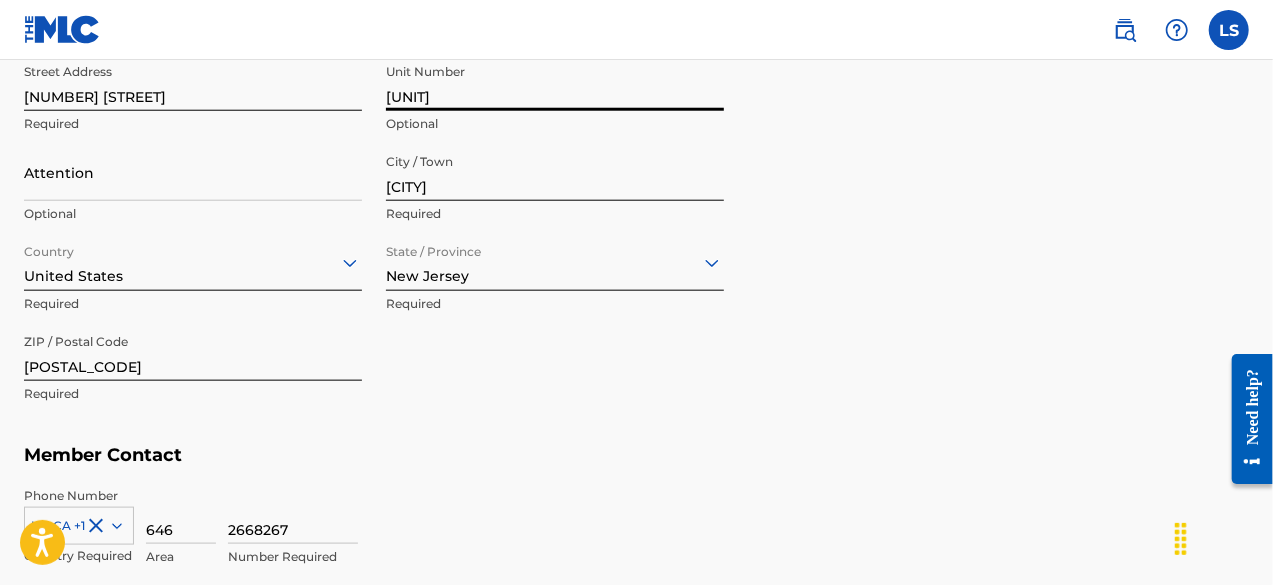type on "[UNIT]" 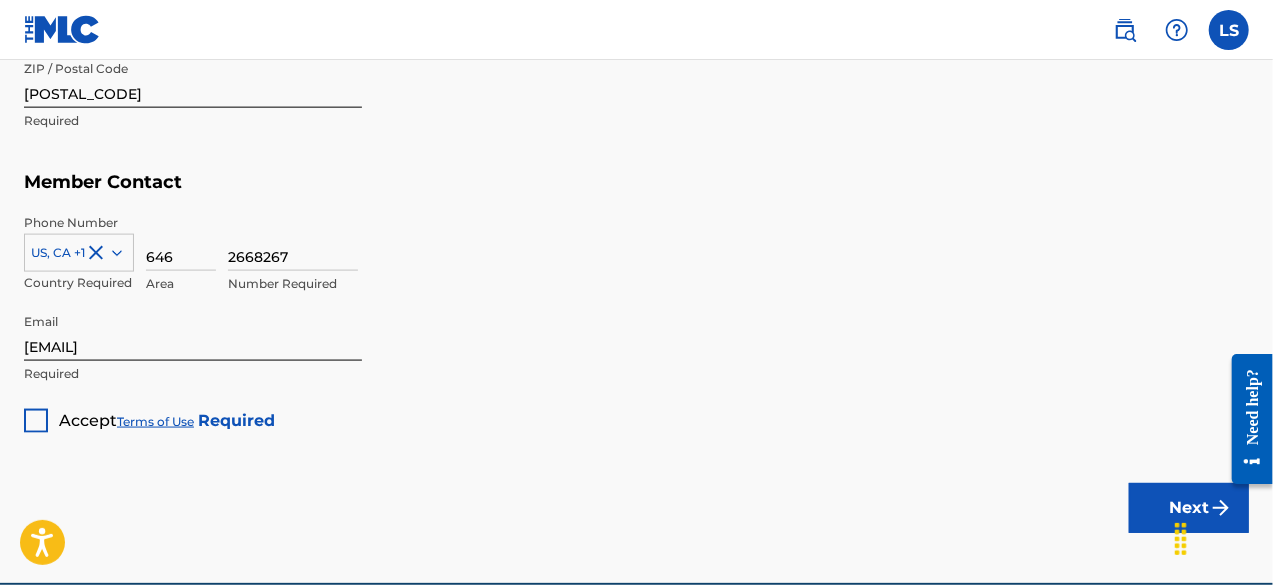 scroll, scrollTop: 1366, scrollLeft: 0, axis: vertical 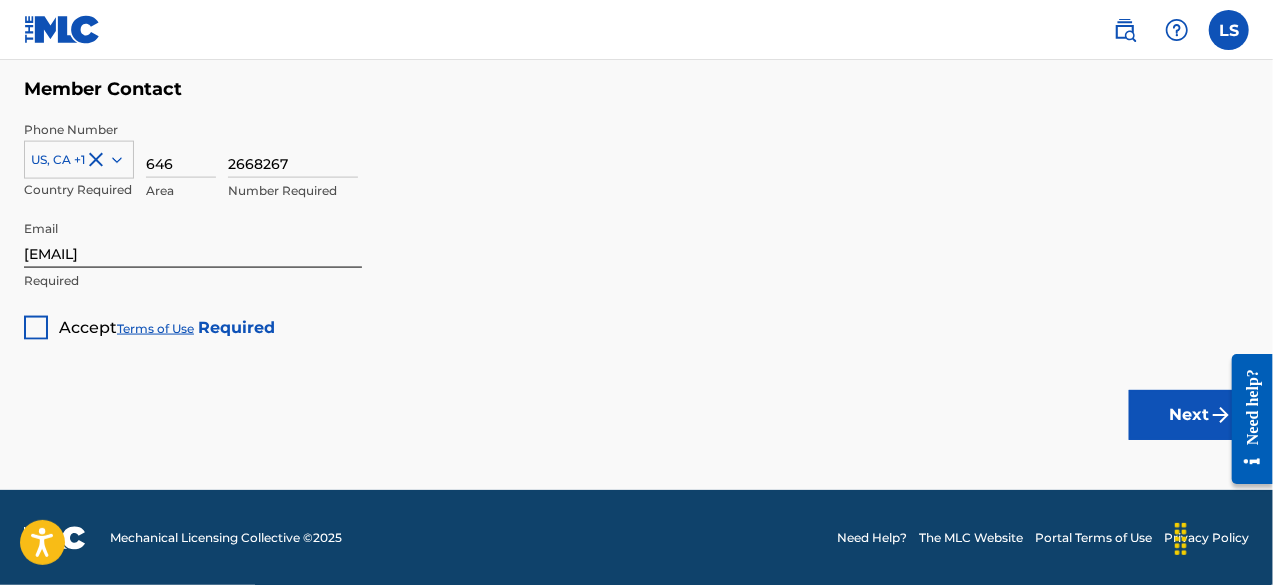 click at bounding box center [36, 328] 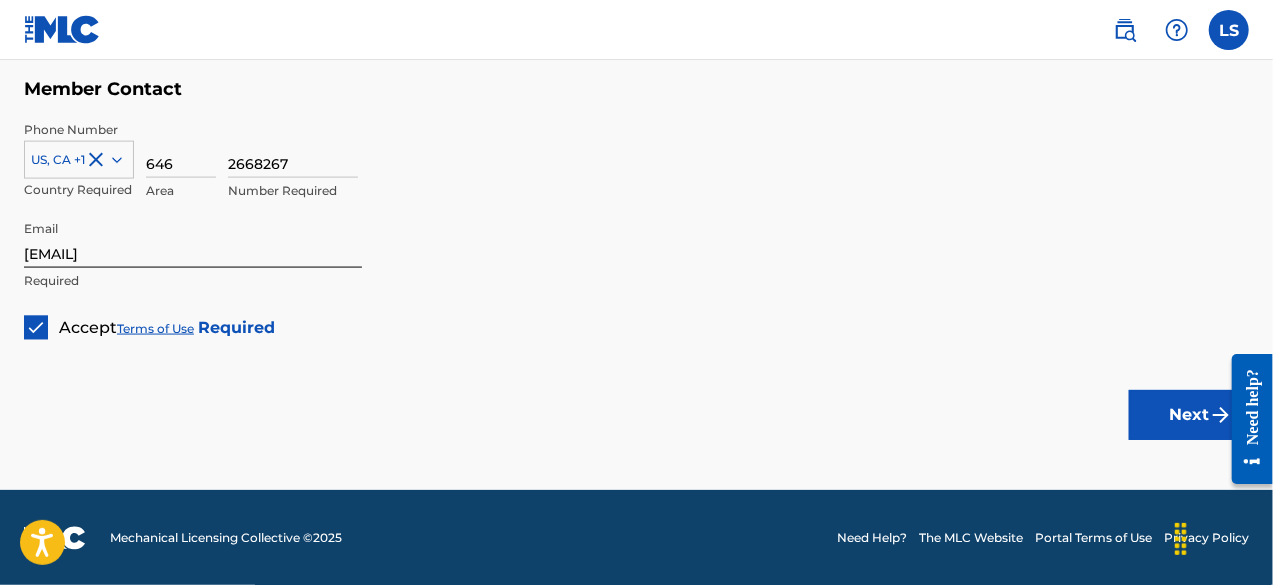 click on "Next" at bounding box center (1189, 415) 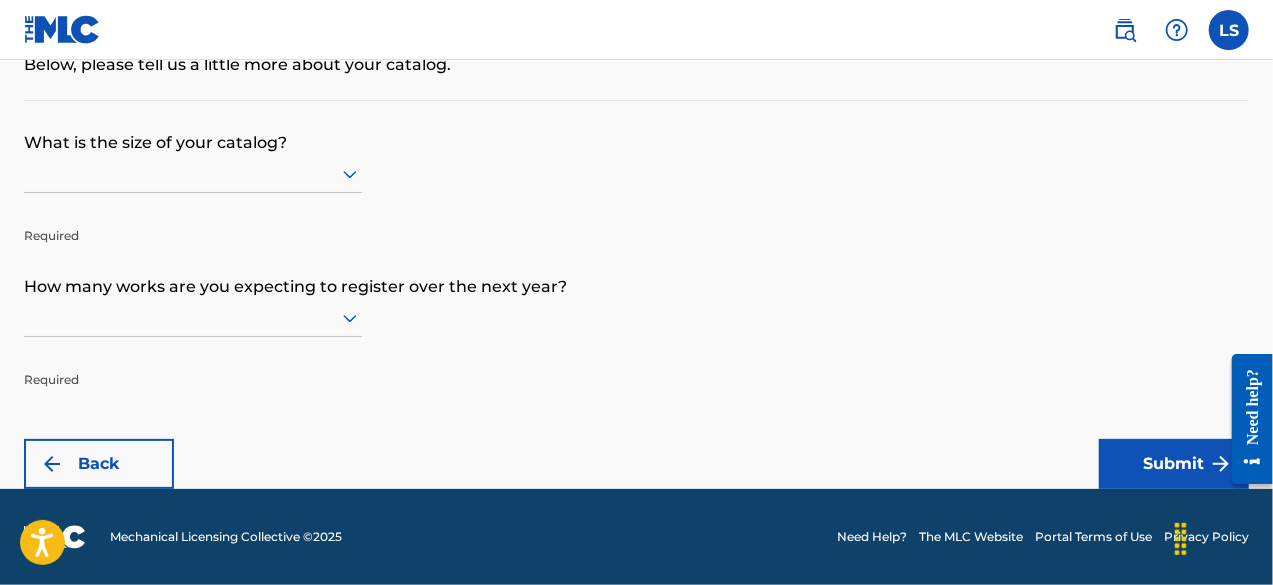 scroll, scrollTop: 0, scrollLeft: 0, axis: both 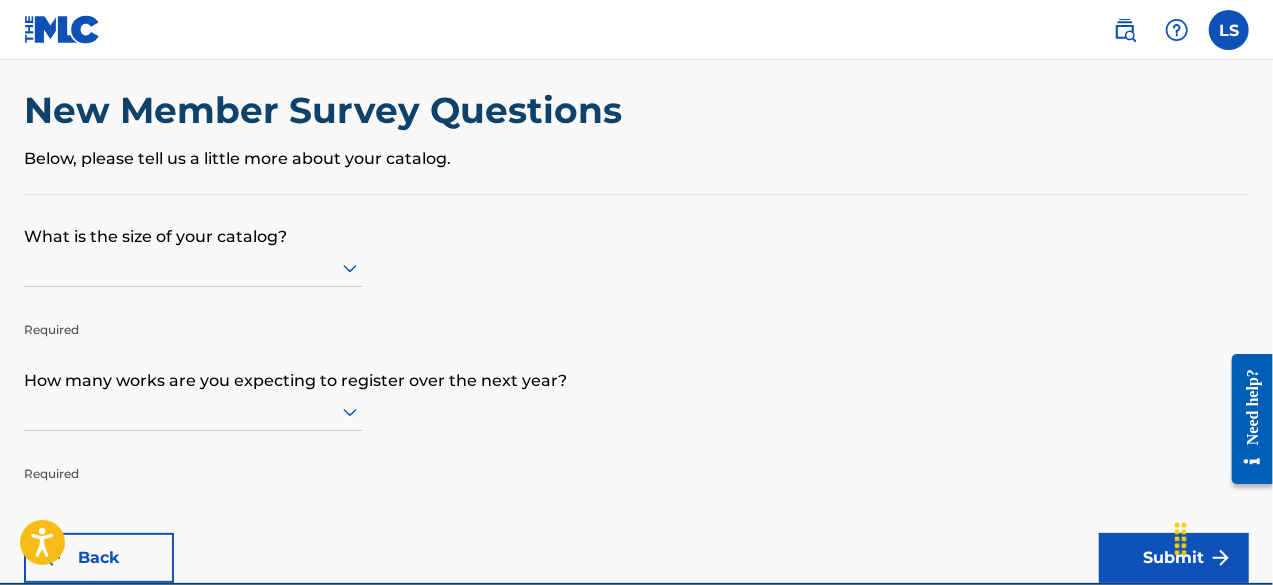 click at bounding box center [193, 267] 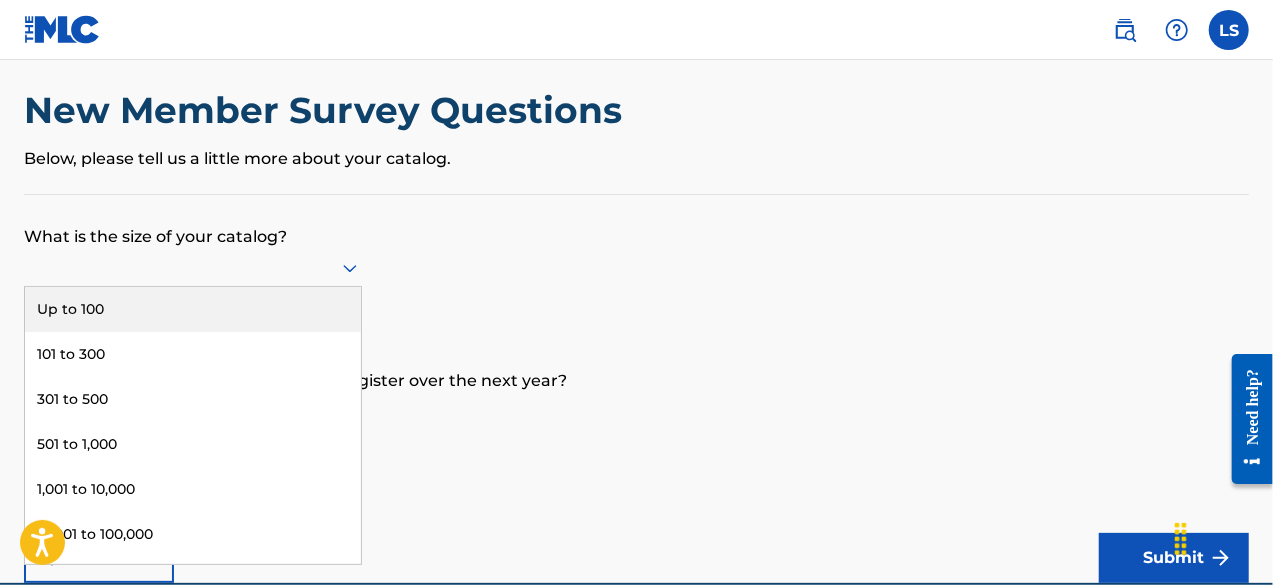 scroll, scrollTop: 24, scrollLeft: 0, axis: vertical 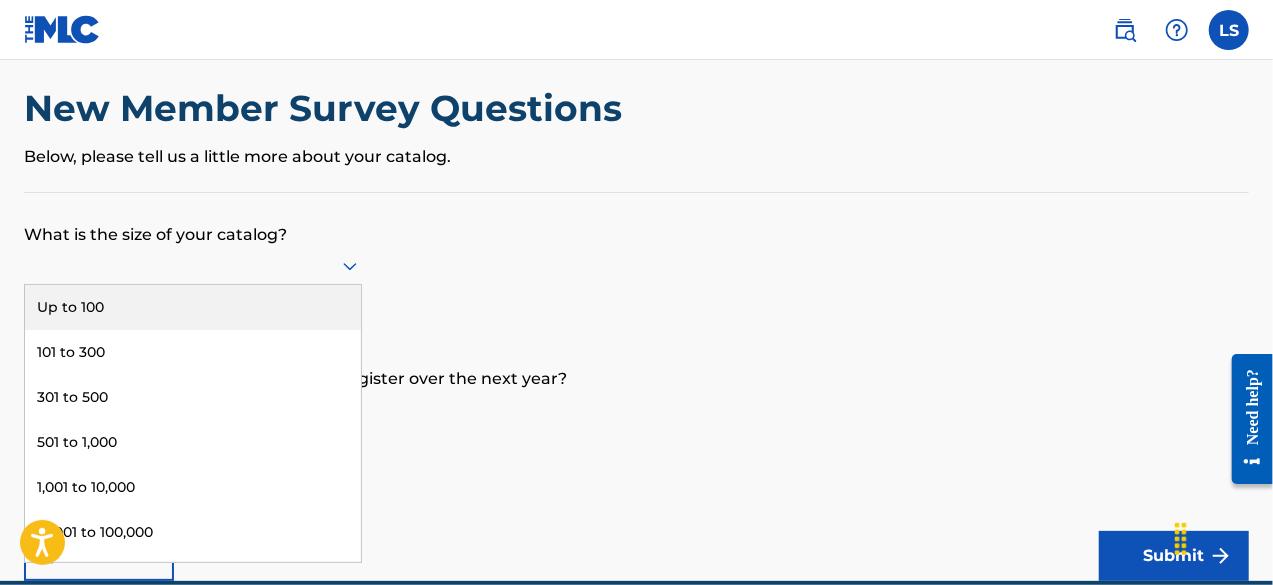 click on "Up to 100" at bounding box center [193, 307] 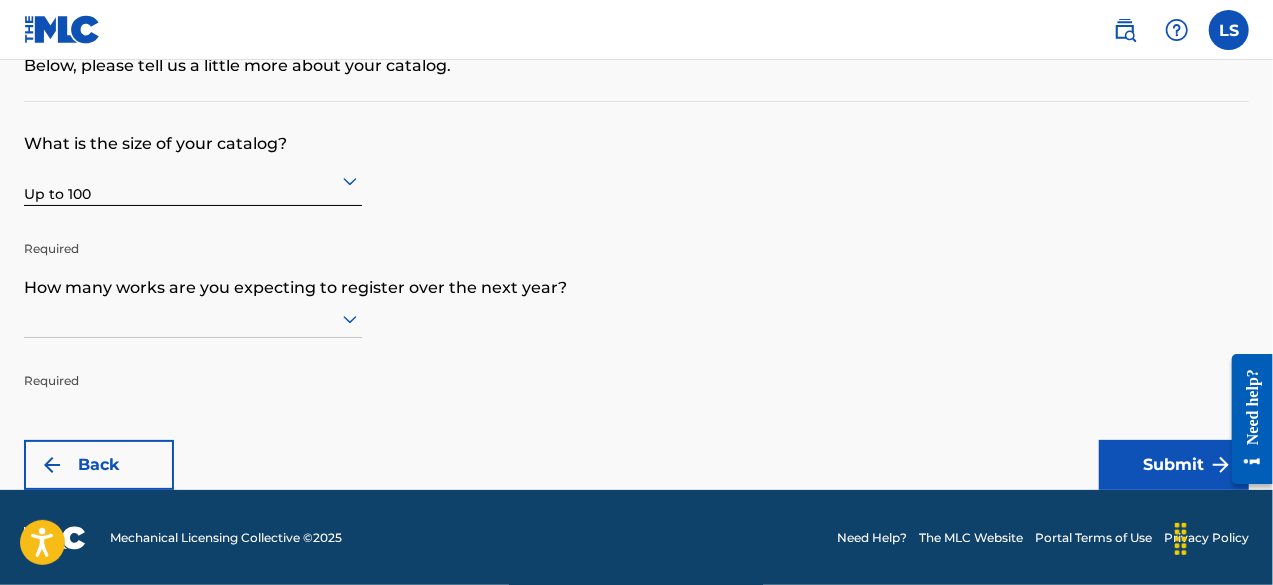click at bounding box center (193, 319) 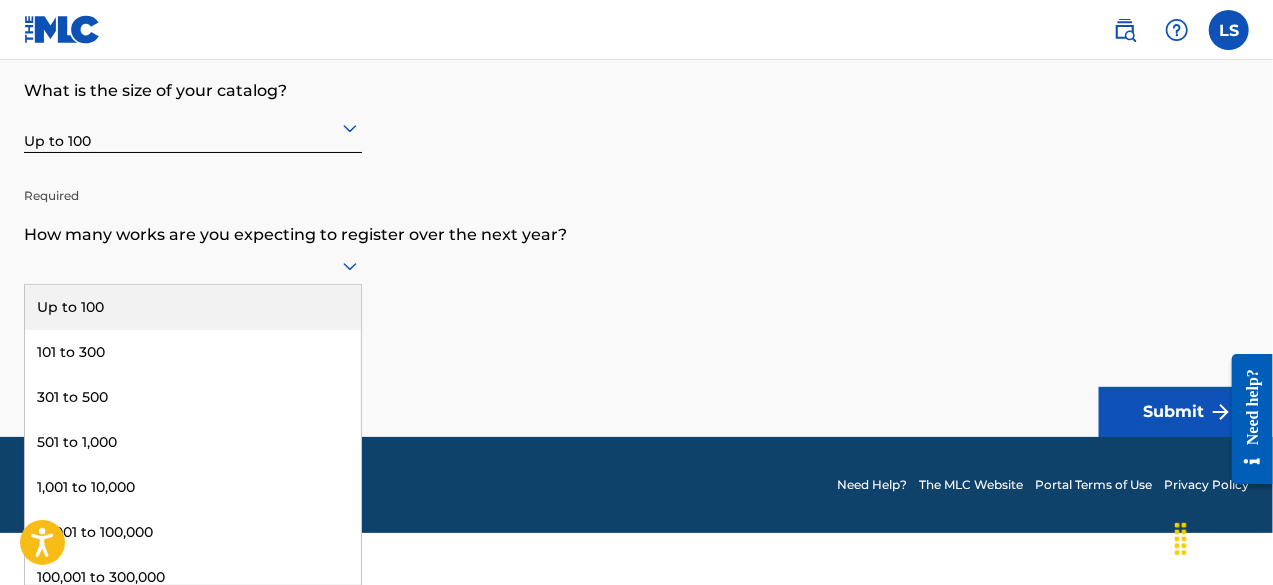 click on "Up to 100" at bounding box center [193, 307] 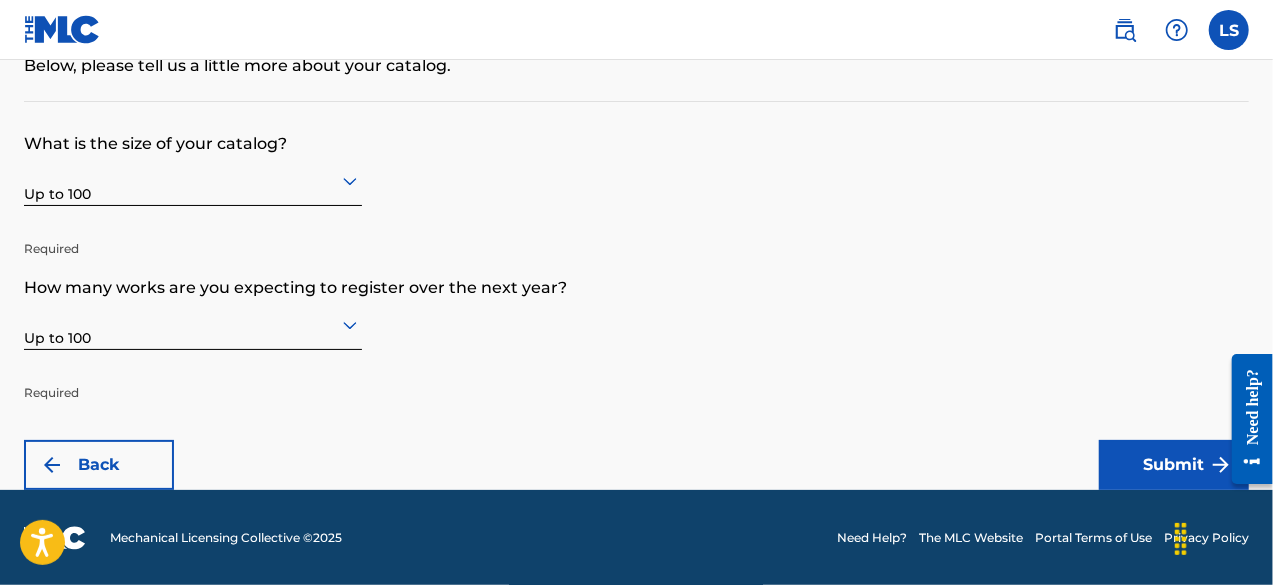 click on "Submit" at bounding box center (1174, 465) 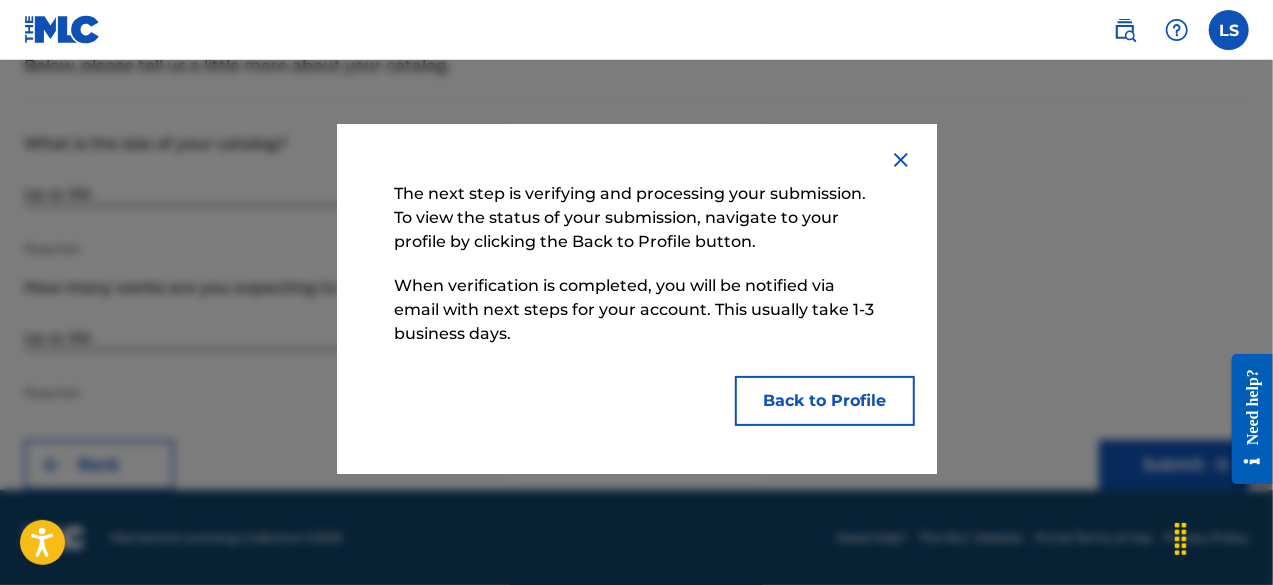 click on "Back to Profile" at bounding box center [825, 401] 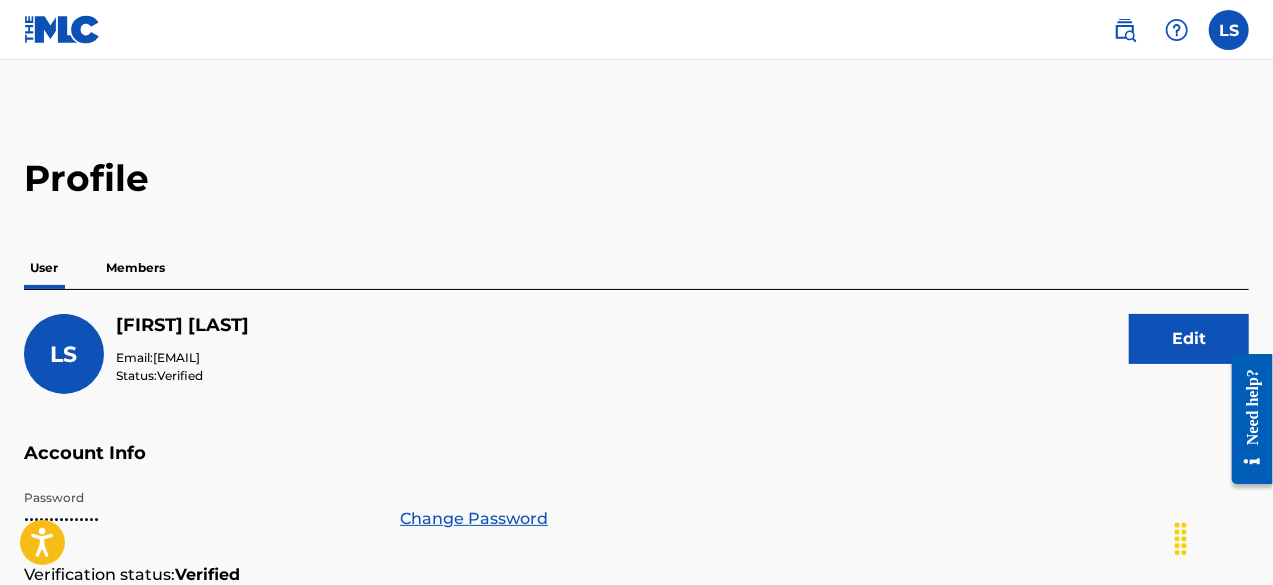 scroll, scrollTop: 200, scrollLeft: 0, axis: vertical 